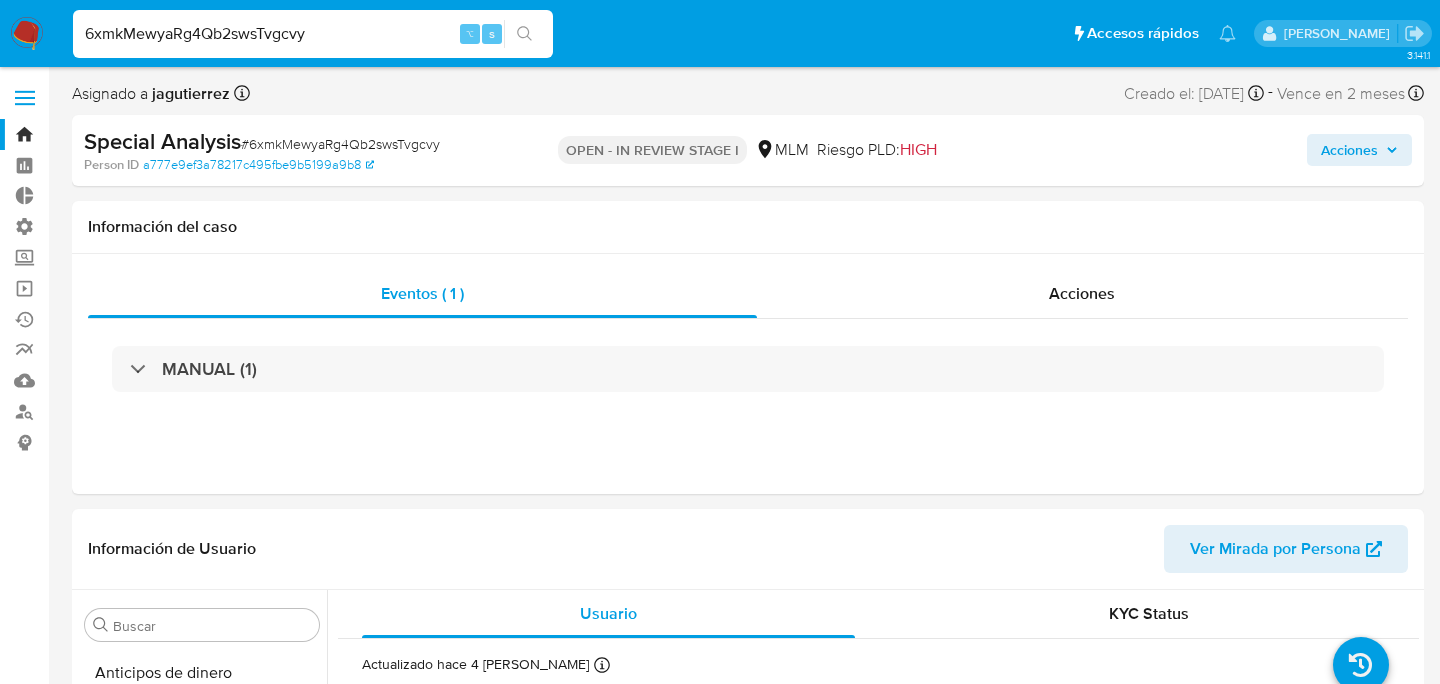 select on "10" 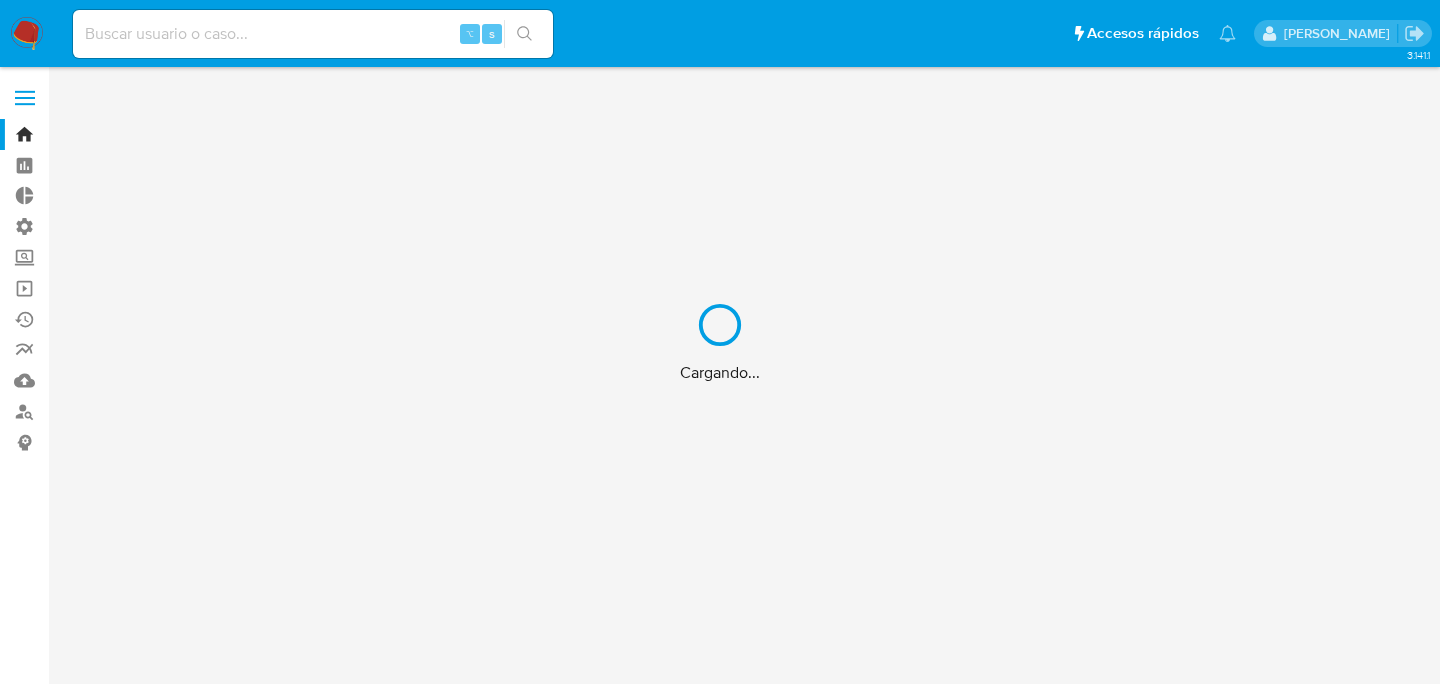 scroll, scrollTop: 0, scrollLeft: 0, axis: both 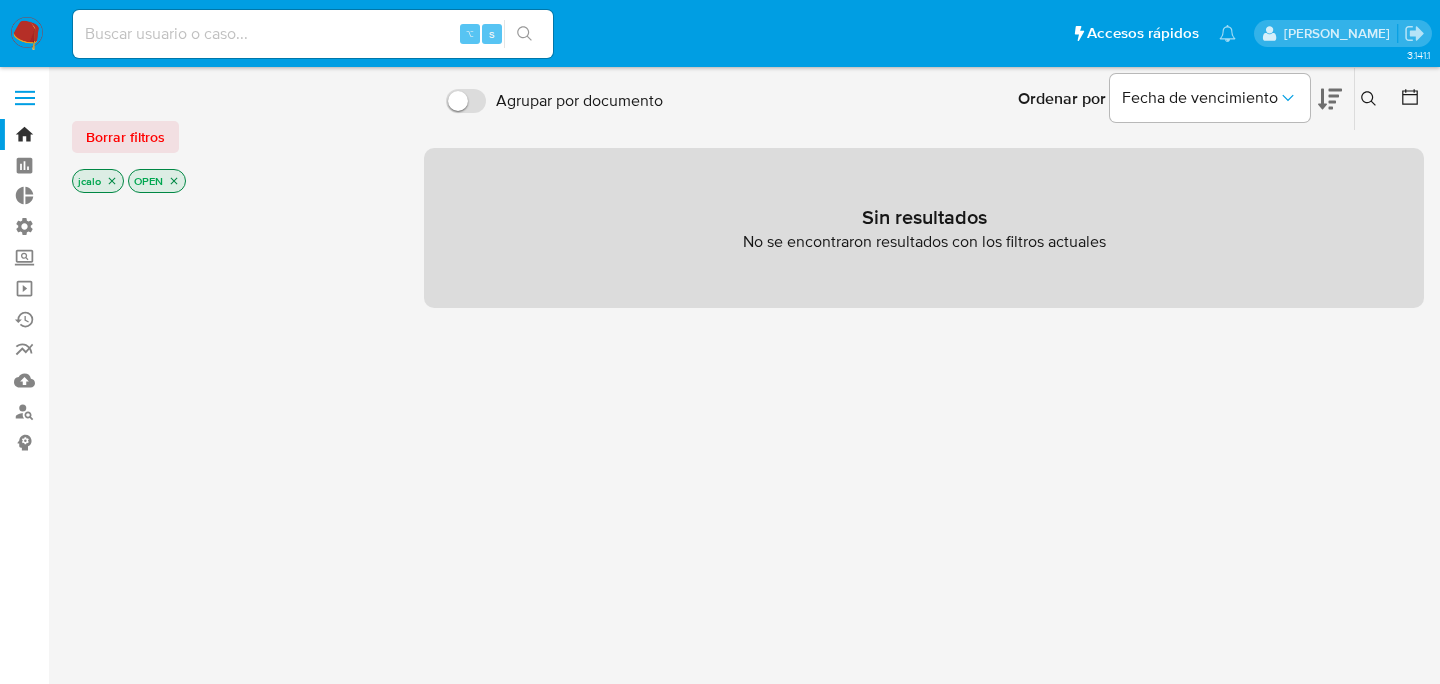 click at bounding box center (313, 34) 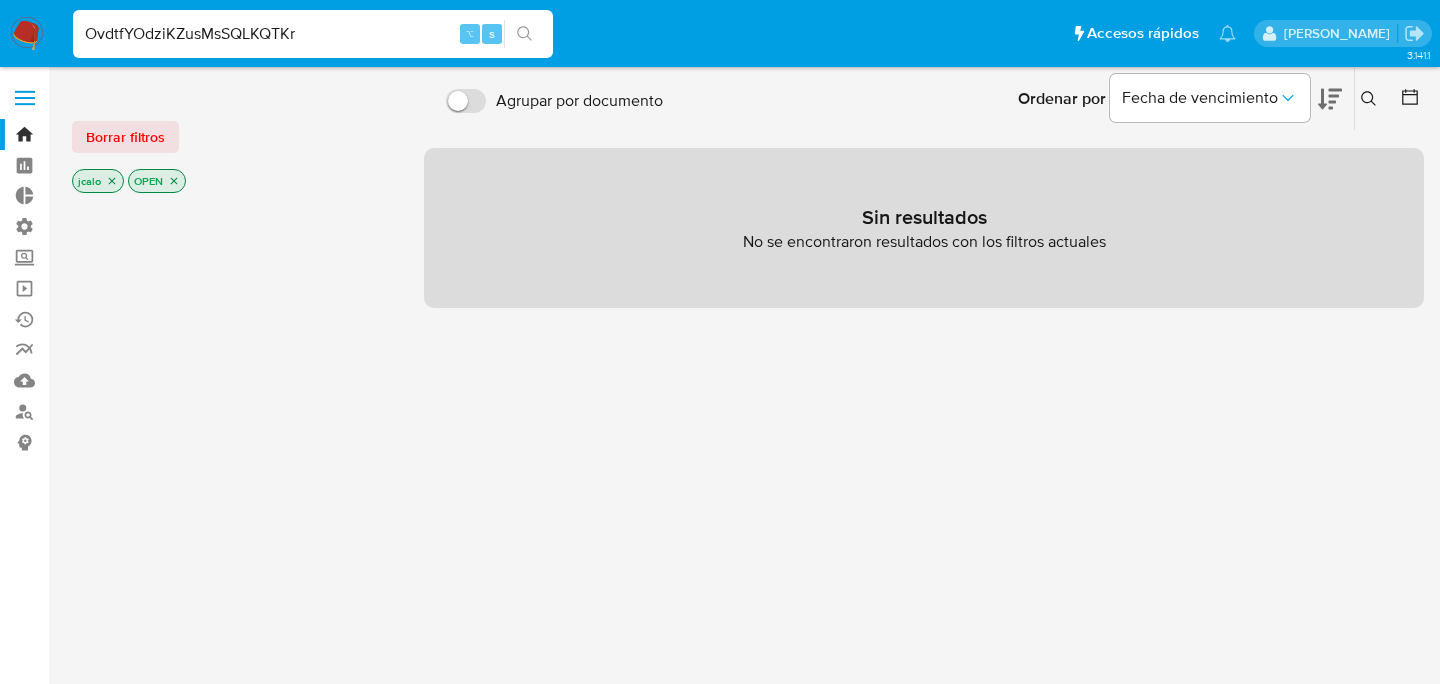 type on "OvdtfYOdziKZusMsSQLKQTKr" 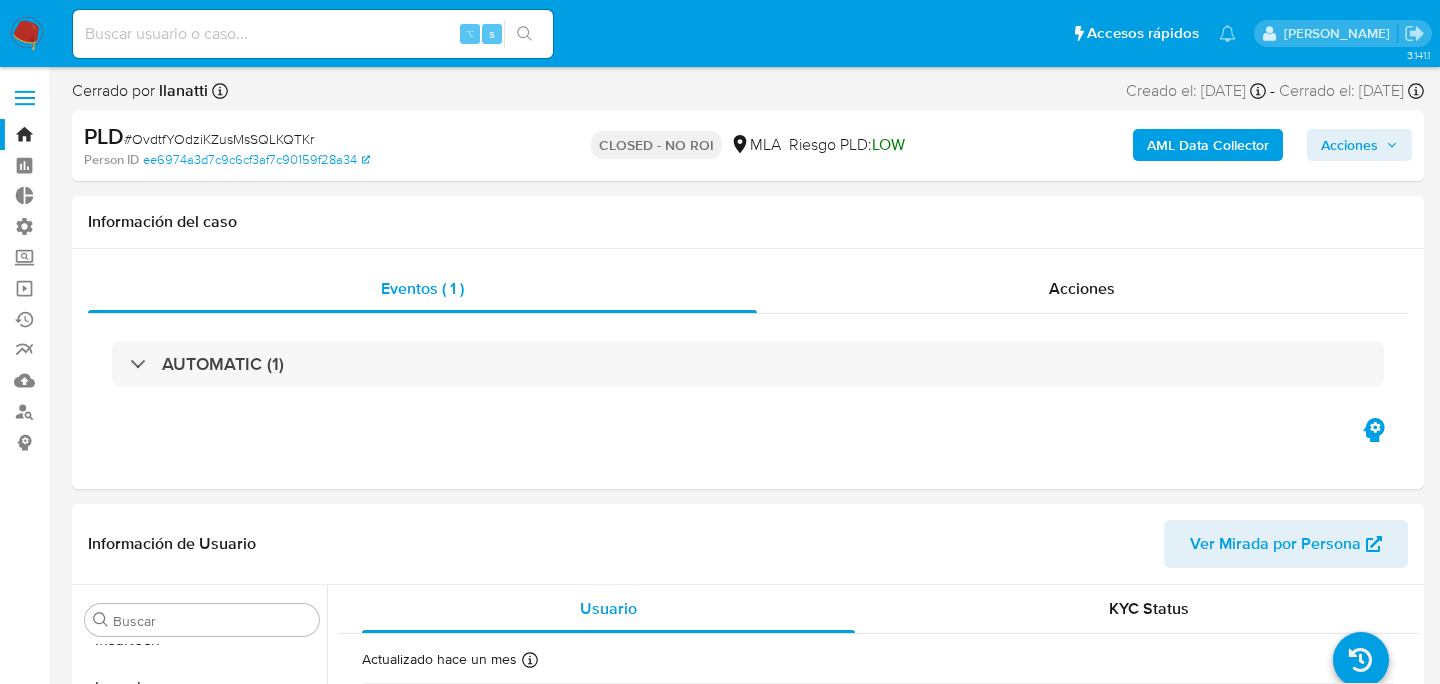 scroll, scrollTop: 893, scrollLeft: 0, axis: vertical 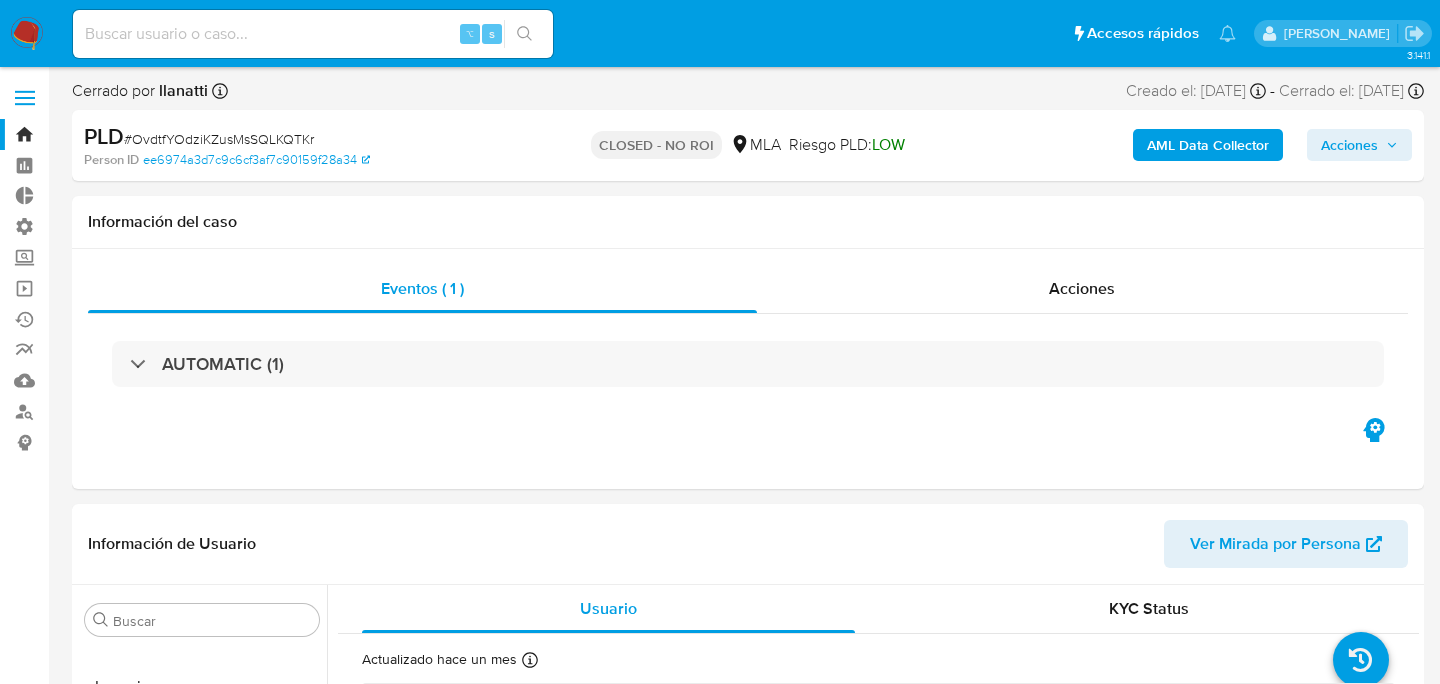 click on "AML Data Collector" at bounding box center (1208, 145) 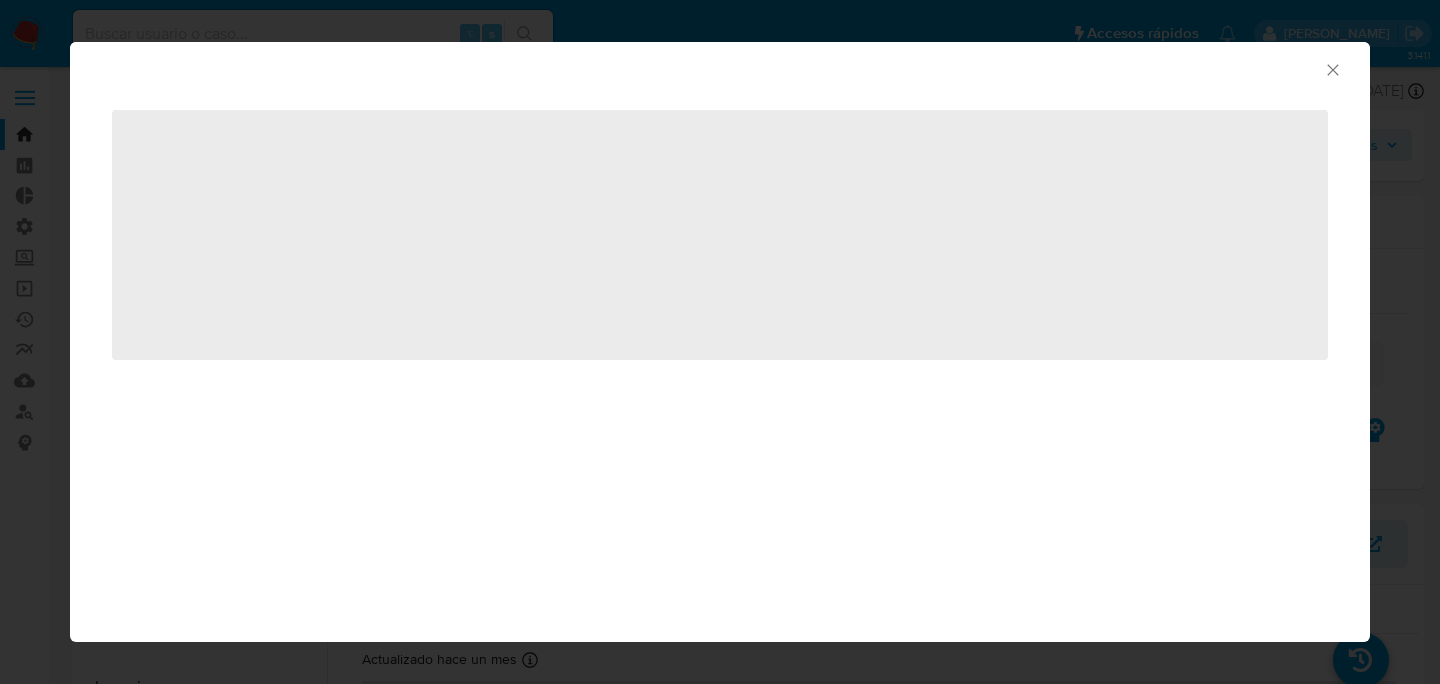 select on "10" 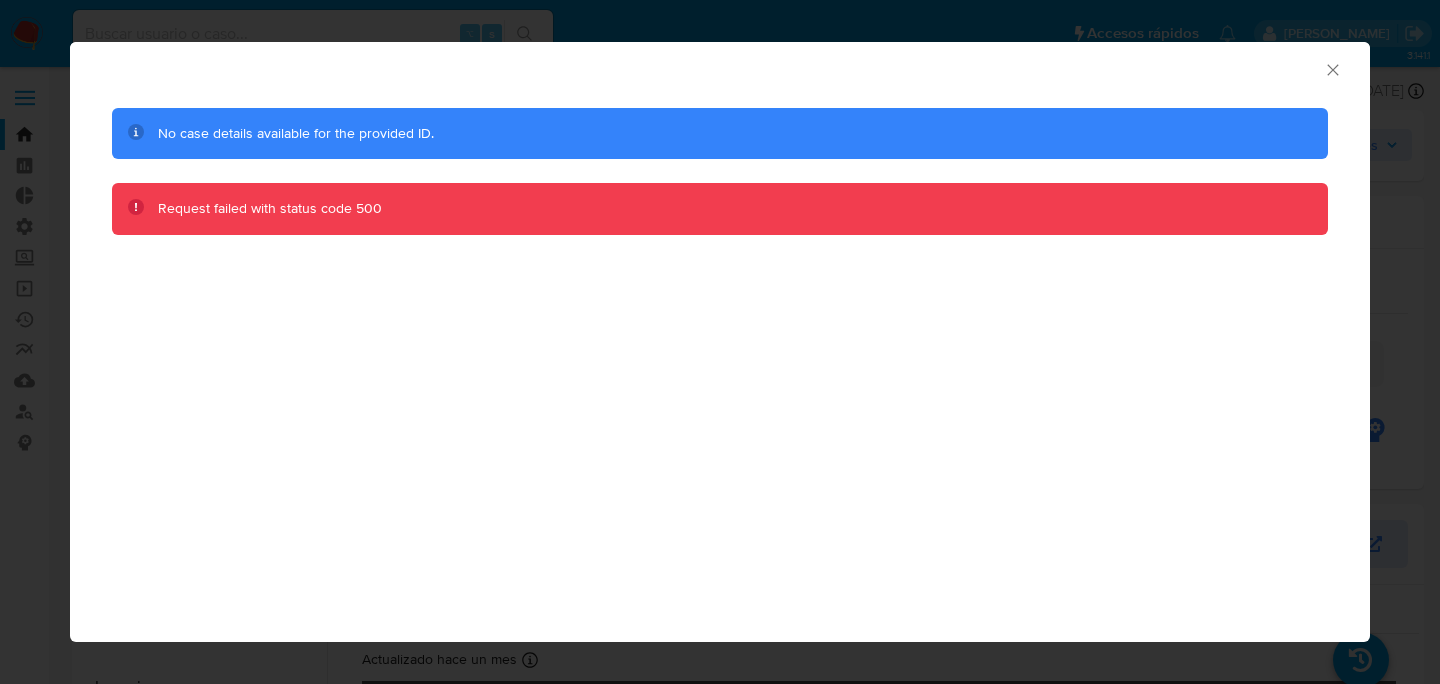 click on "AML Data Collector No case details available for the provided ID. Request failed with status code 500" at bounding box center (720, 342) 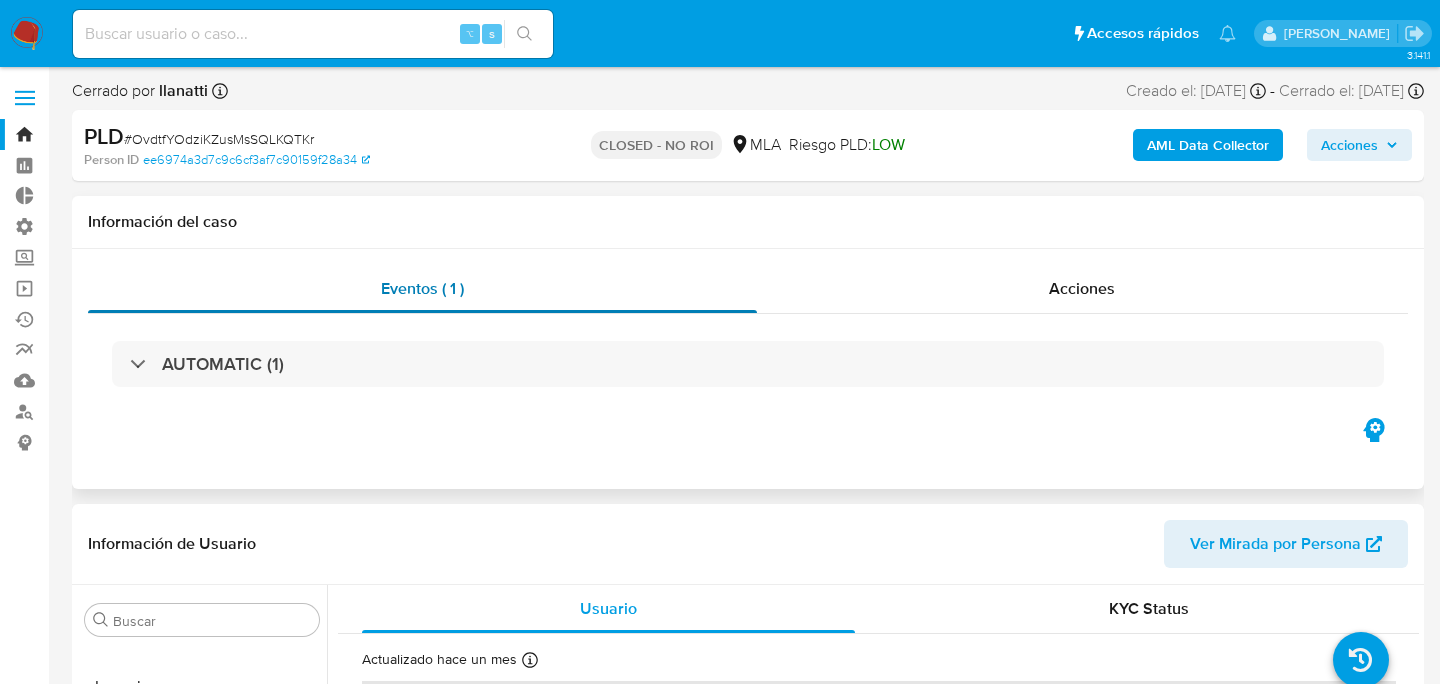 scroll, scrollTop: 175, scrollLeft: 0, axis: vertical 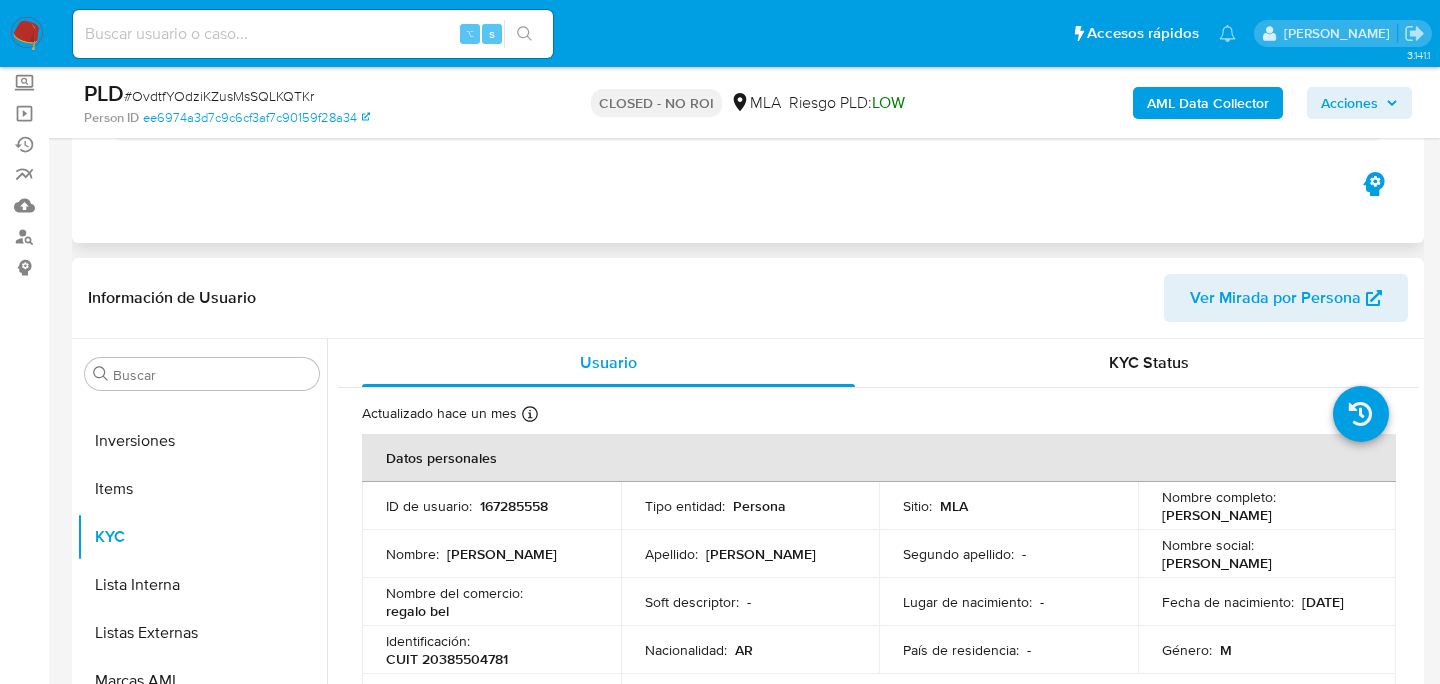 type 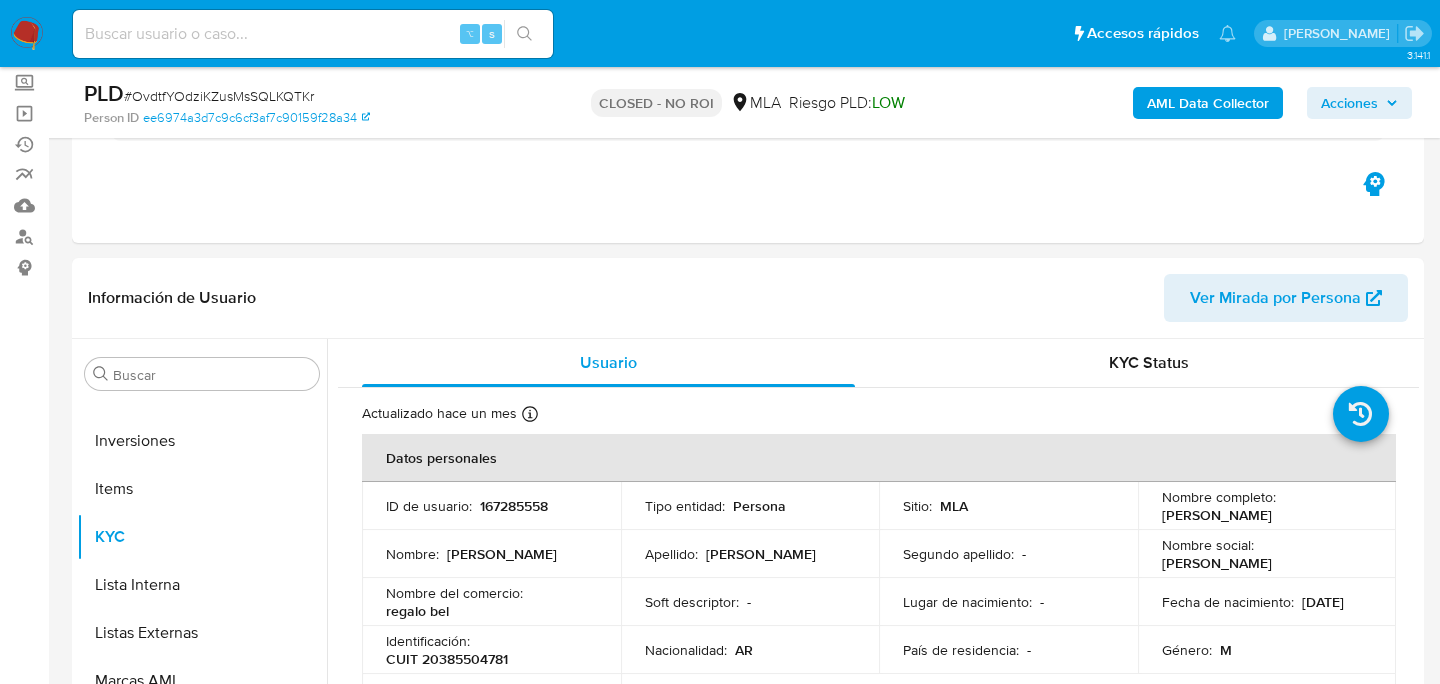 click on "AML Data Collector" at bounding box center (1208, 103) 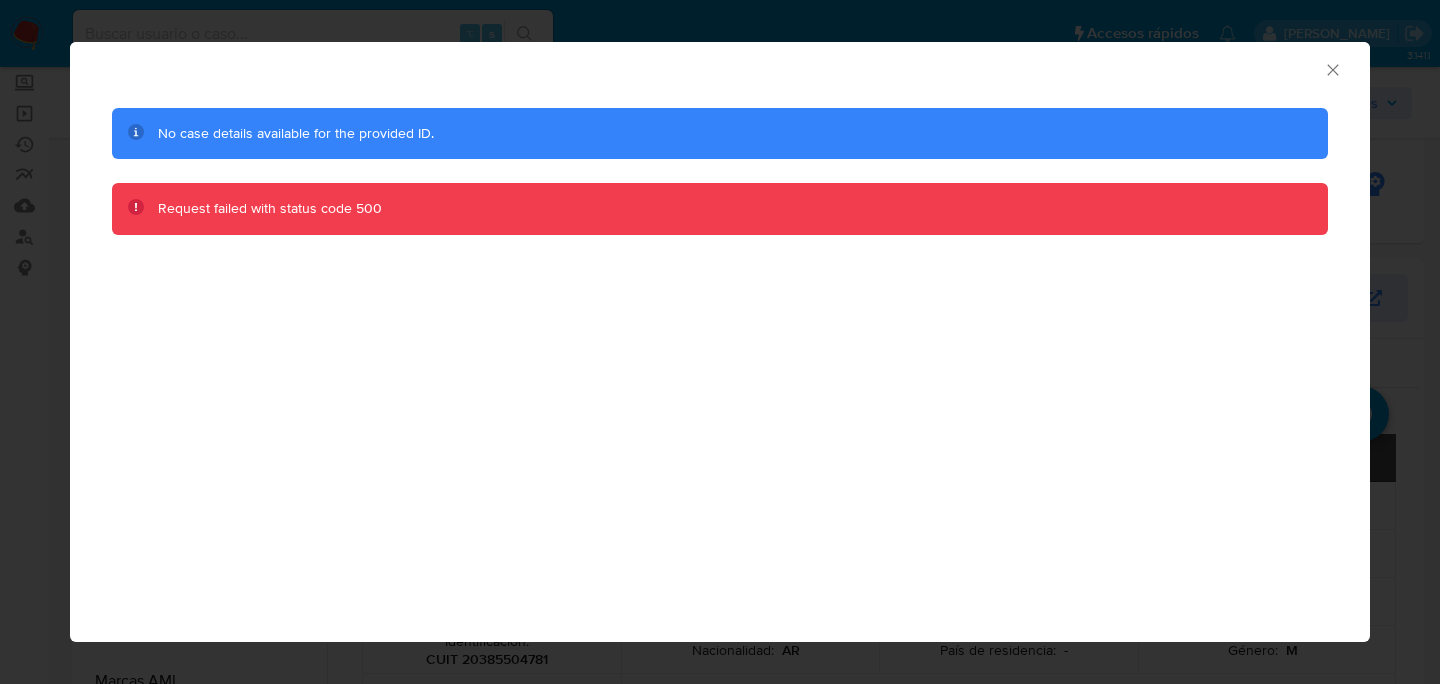 click on "AML Data Collector No case details available for the provided ID. Request failed with status code 500" at bounding box center (720, 342) 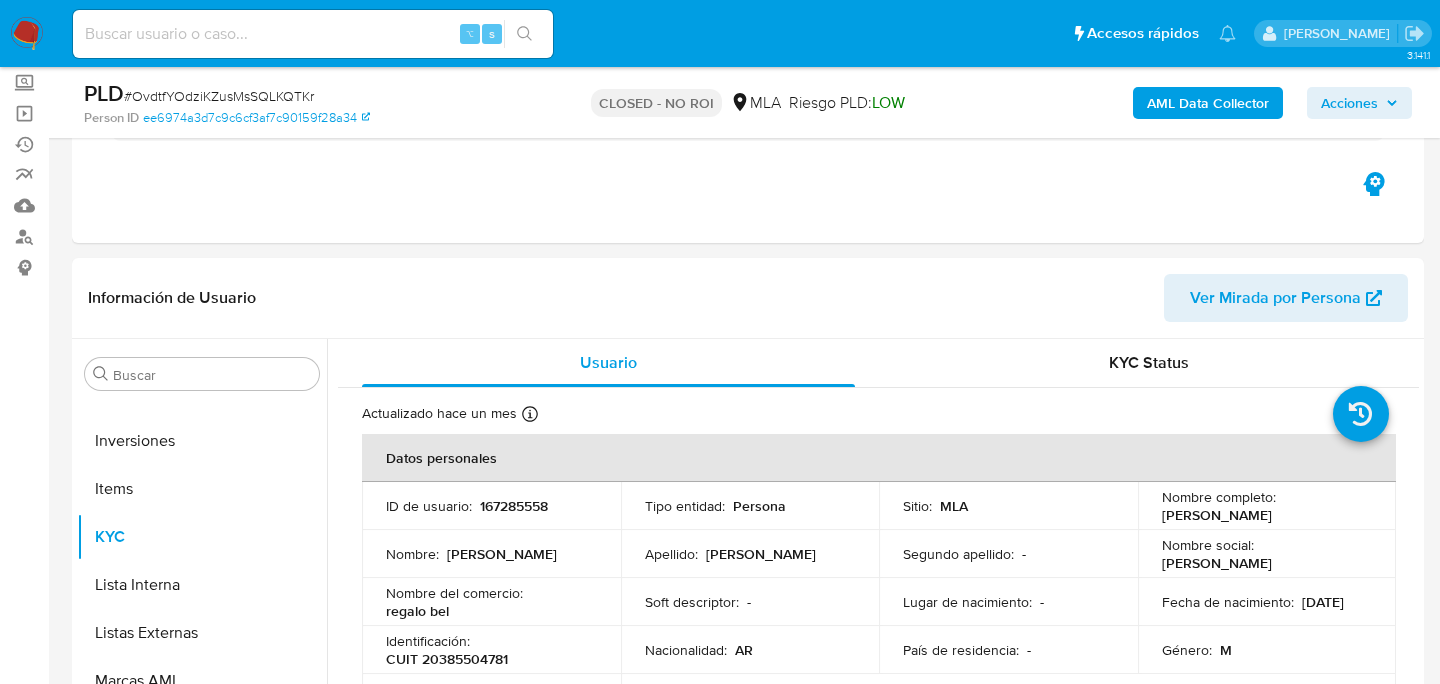 click on "⌥ s" at bounding box center (313, 34) 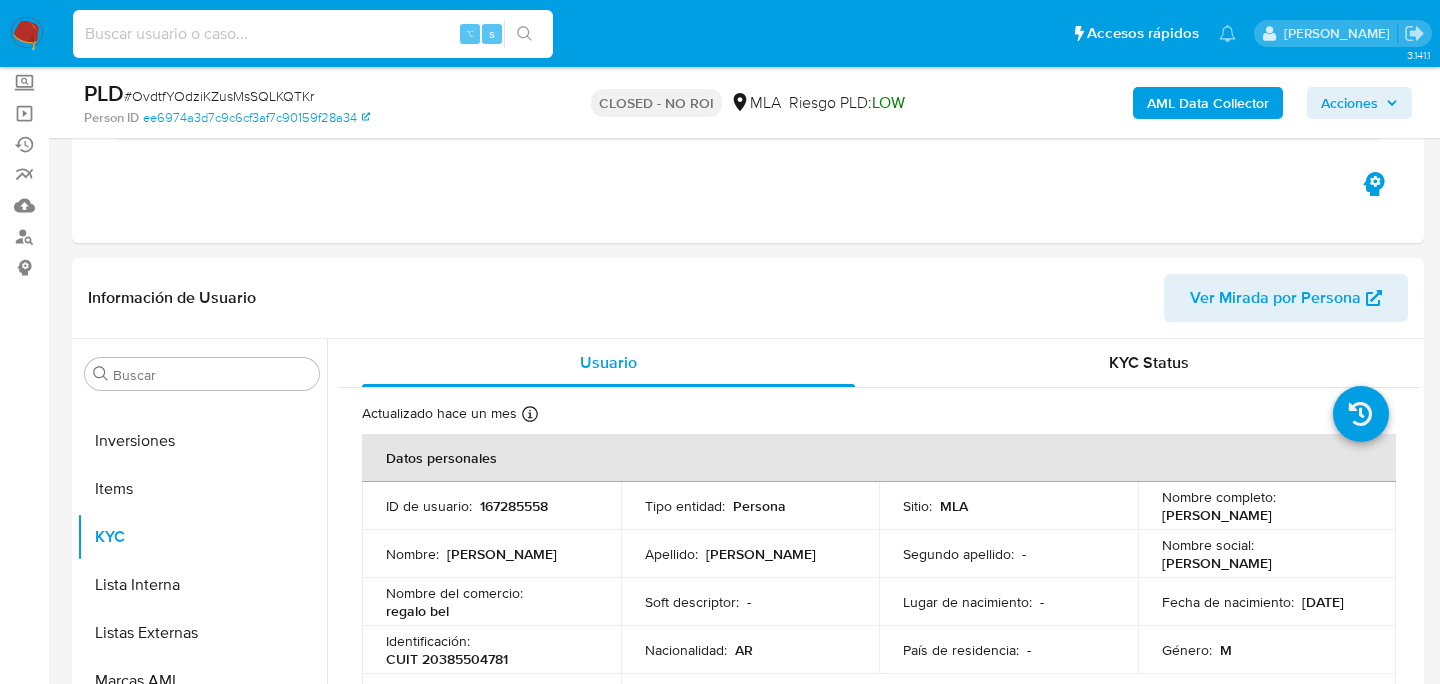 paste on "60REYwCHTdSgb7dpF7VF7I1P" 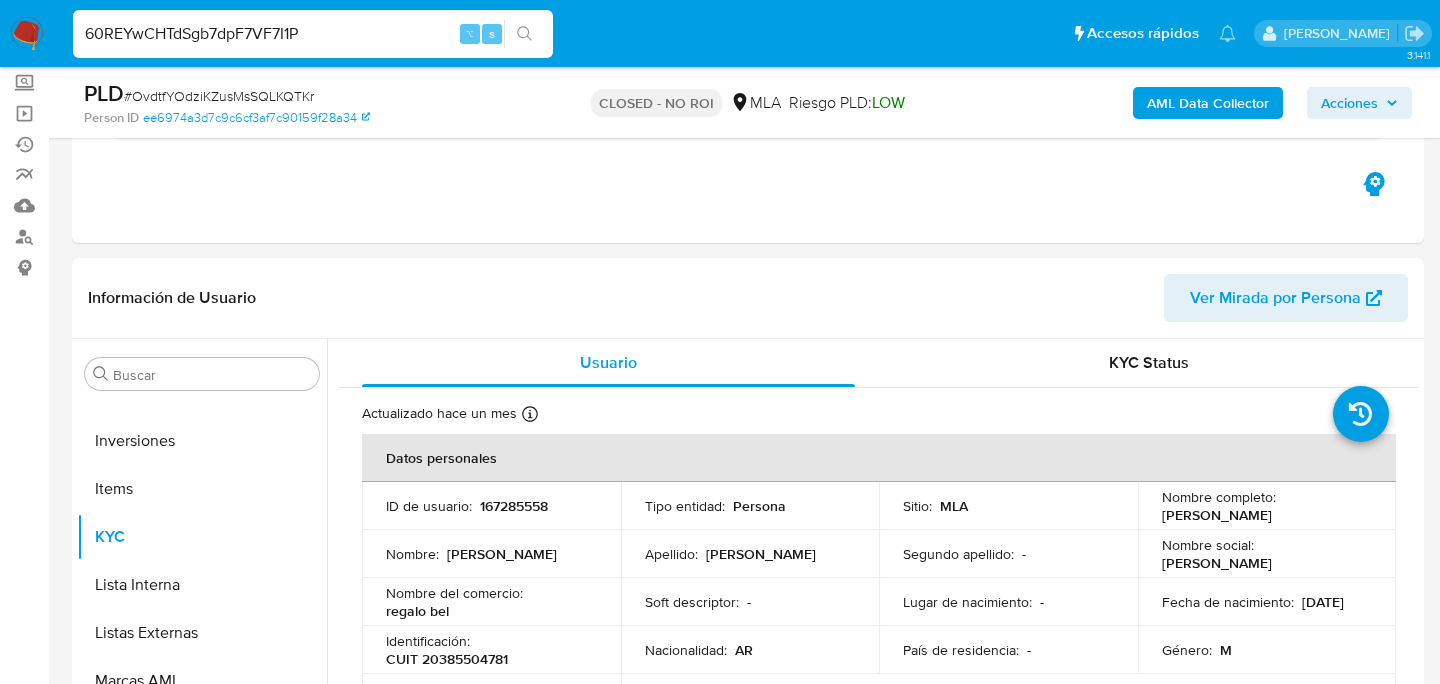 type on "60REYwCHTdSgb7dpF7VF7I1P" 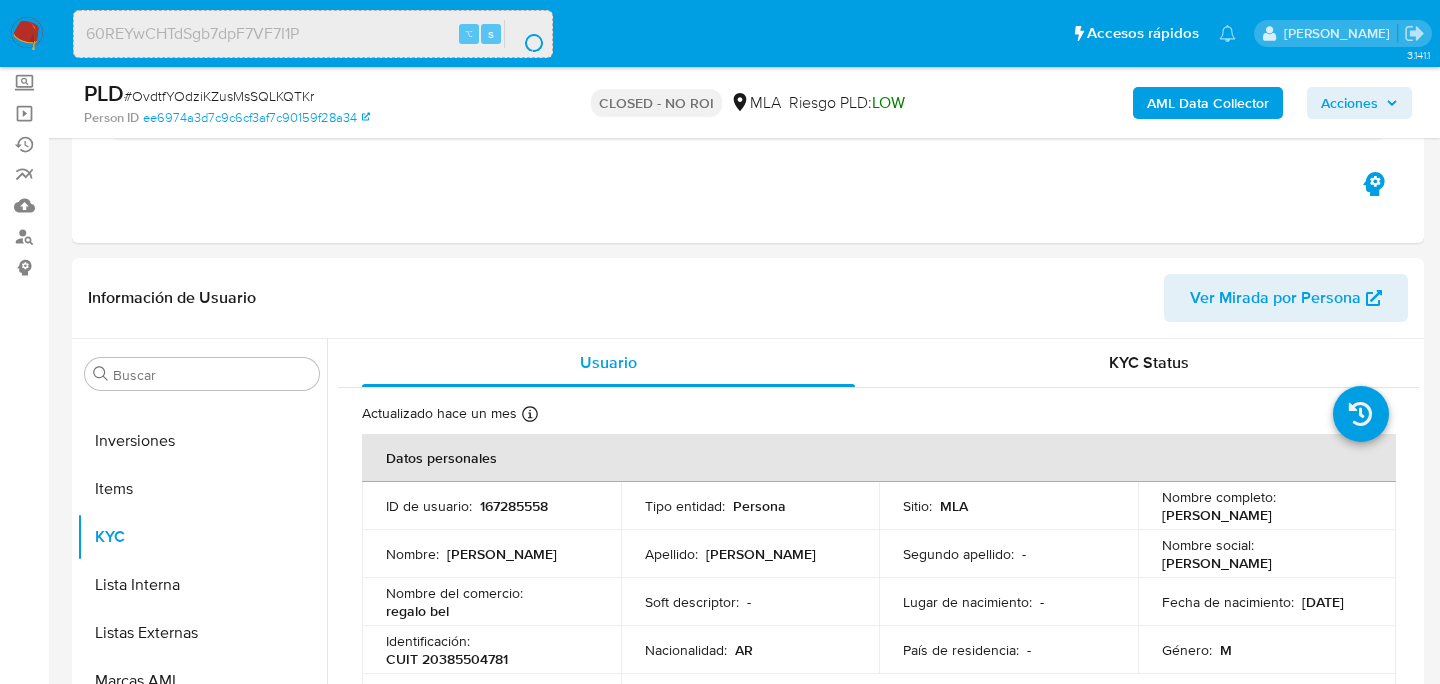 scroll, scrollTop: 0, scrollLeft: 0, axis: both 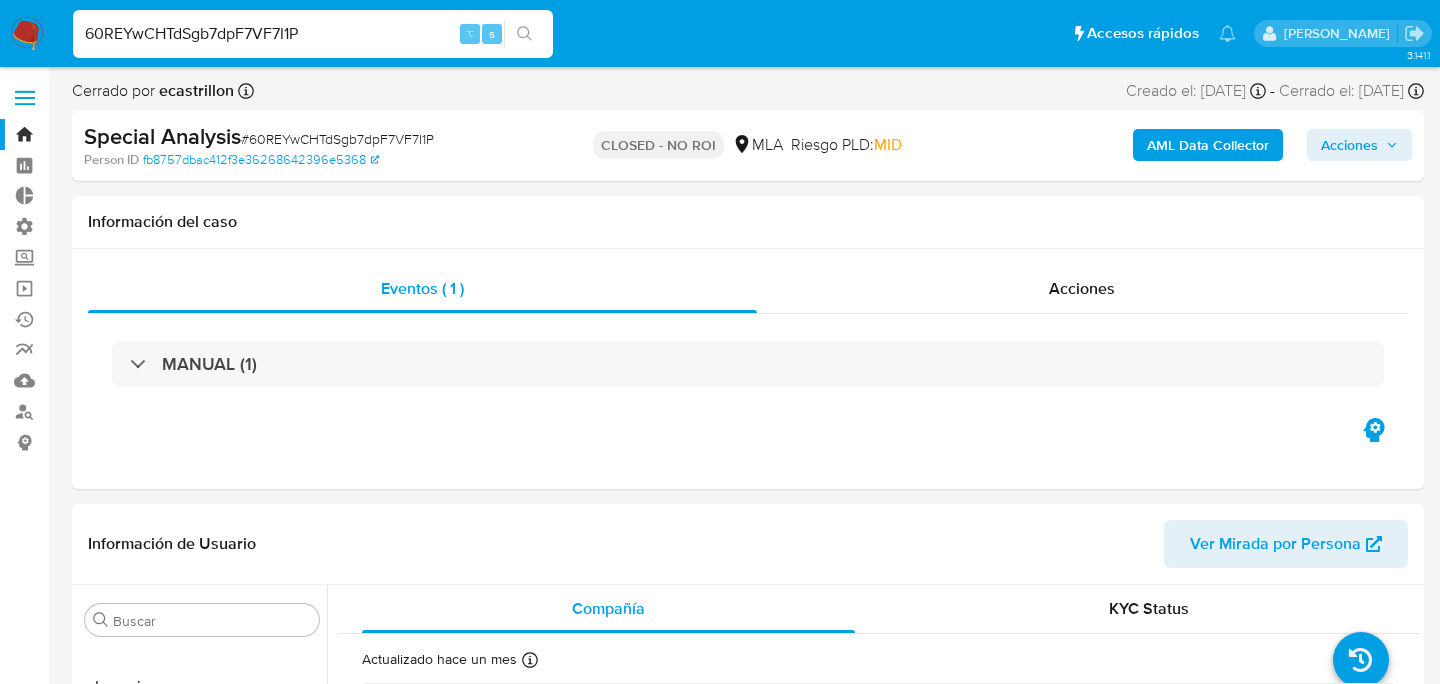 click on "AML Data Collector" at bounding box center (1208, 145) 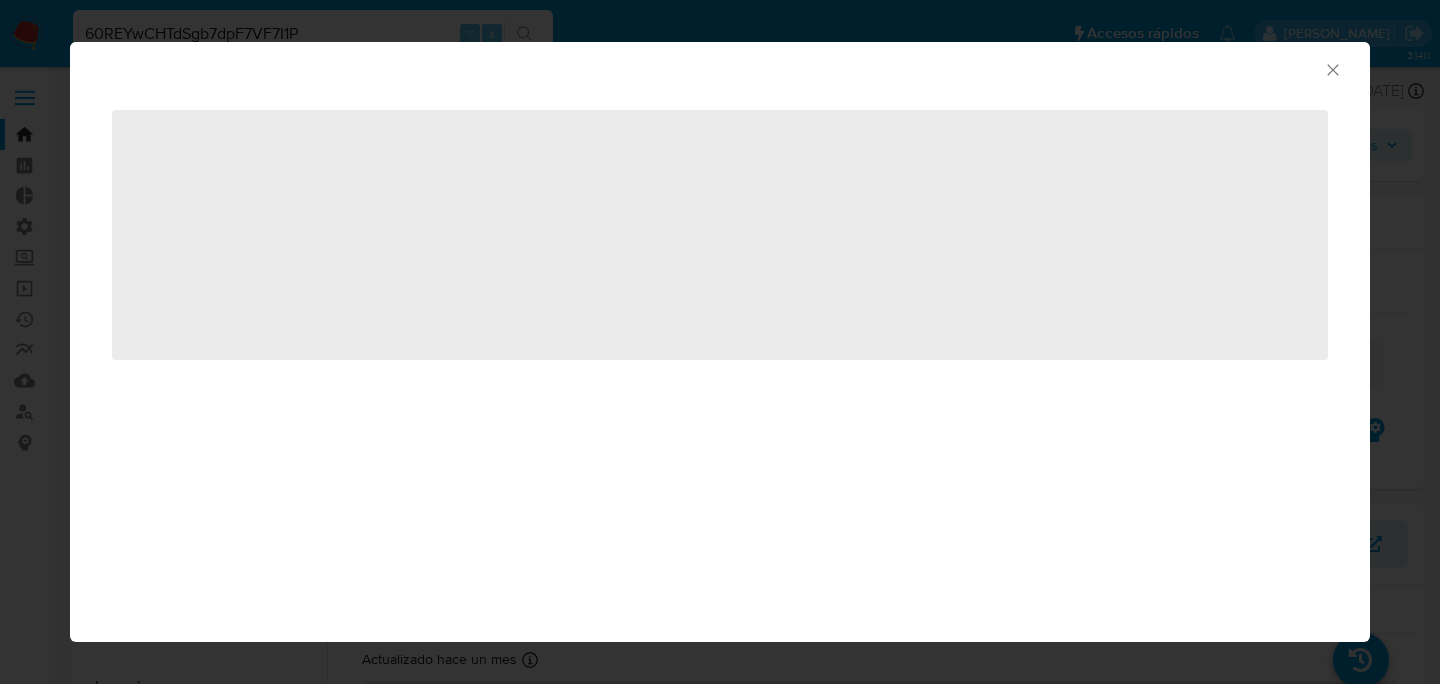 select on "10" 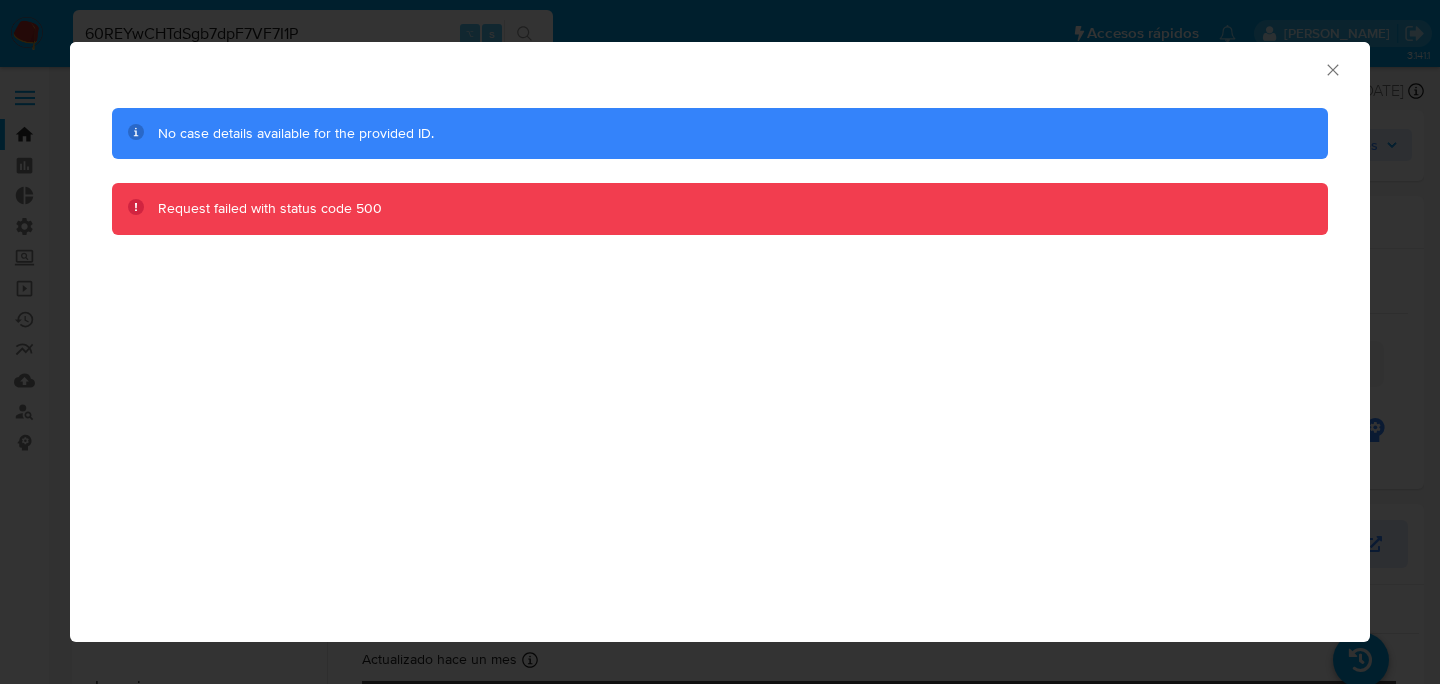 click on "AML Data Collector No case details available for the provided ID. Request failed with status code 500" at bounding box center [720, 342] 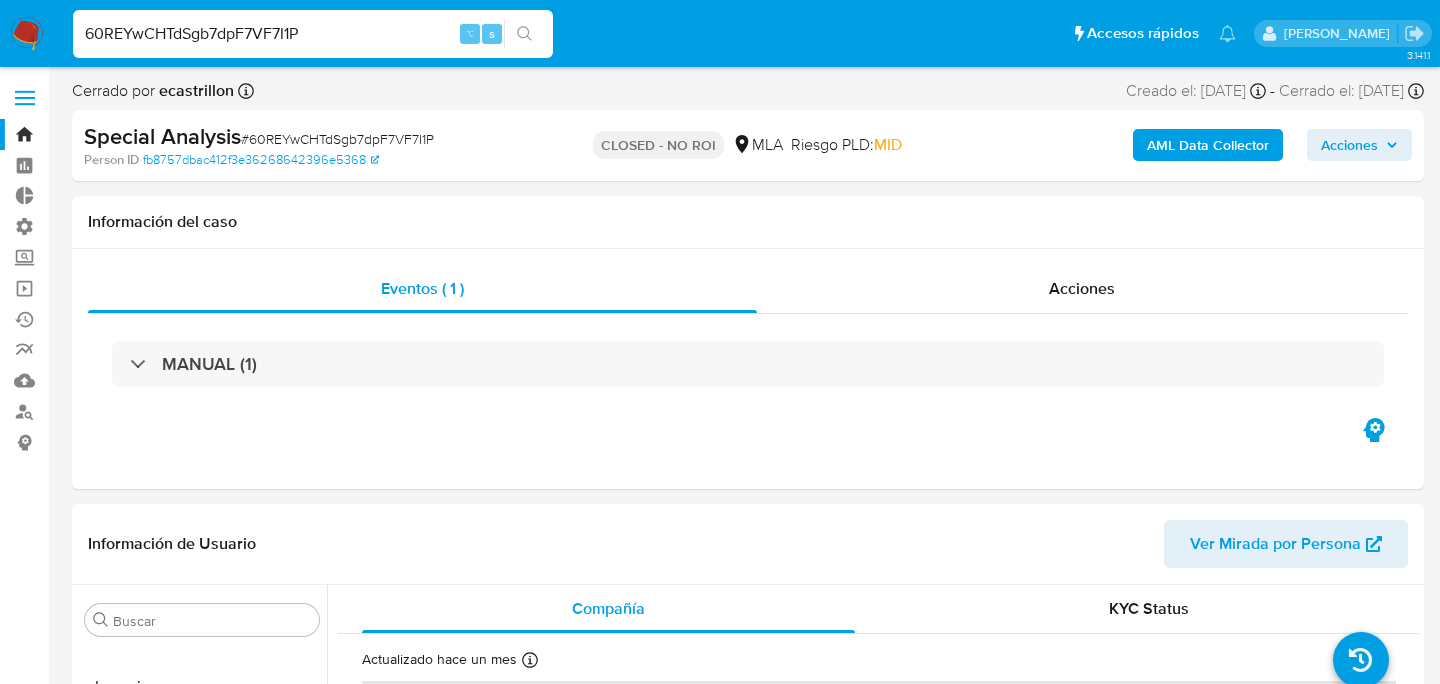 click on "AML Data Collector" at bounding box center [1208, 145] 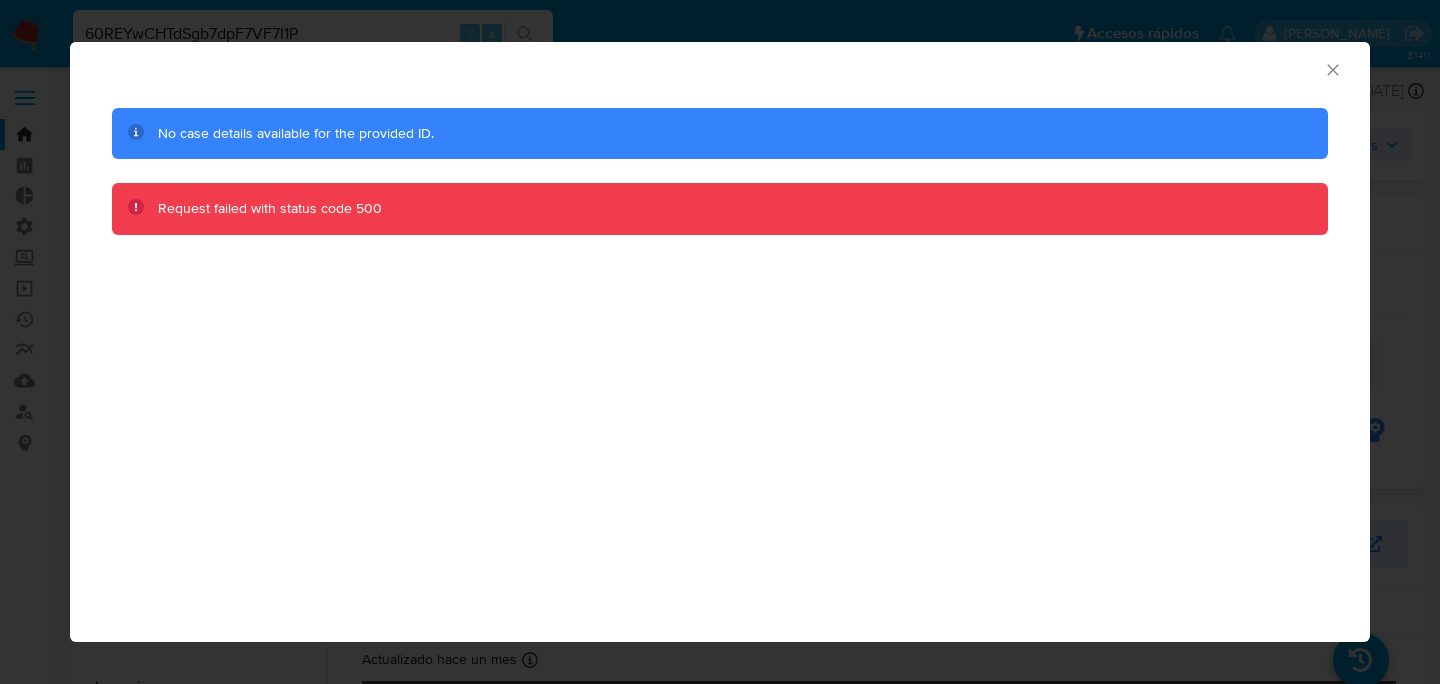 click on "Request failed with status code 500" at bounding box center [270, 208] 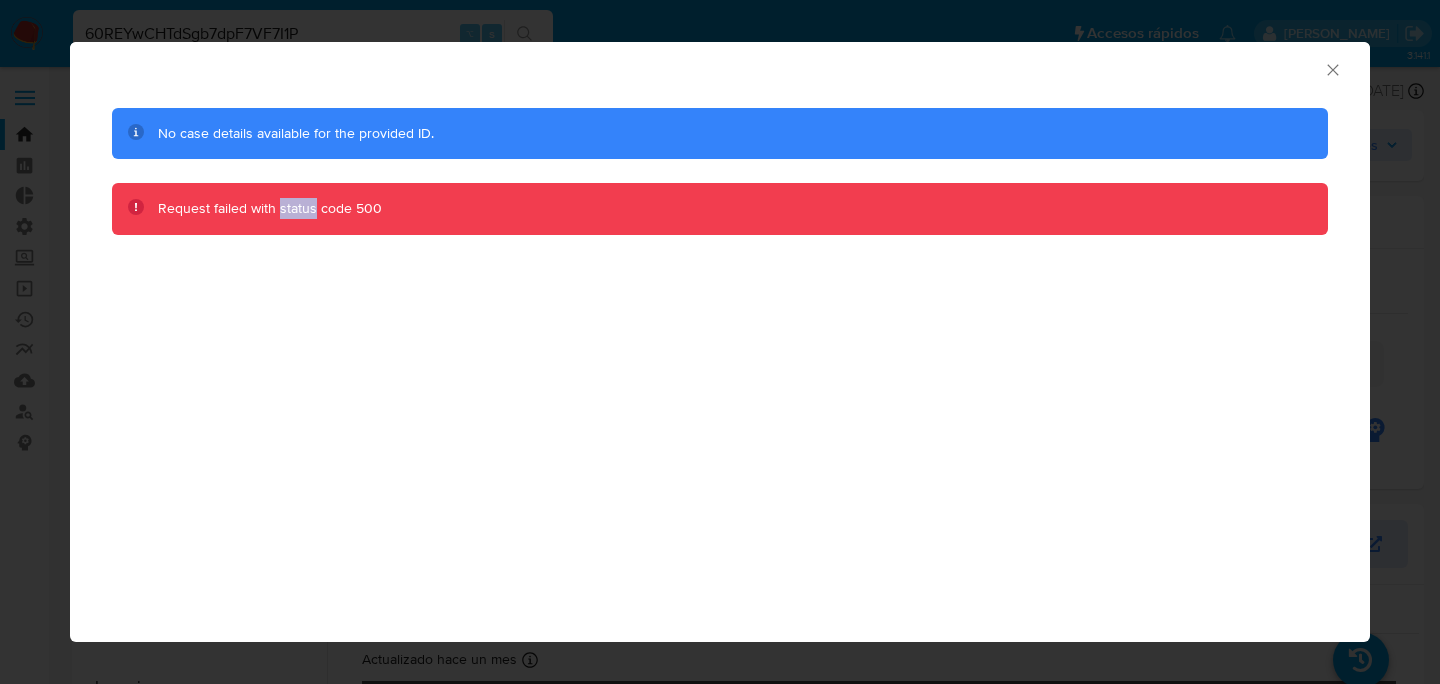 click on "Request failed with status code 500" at bounding box center (270, 208) 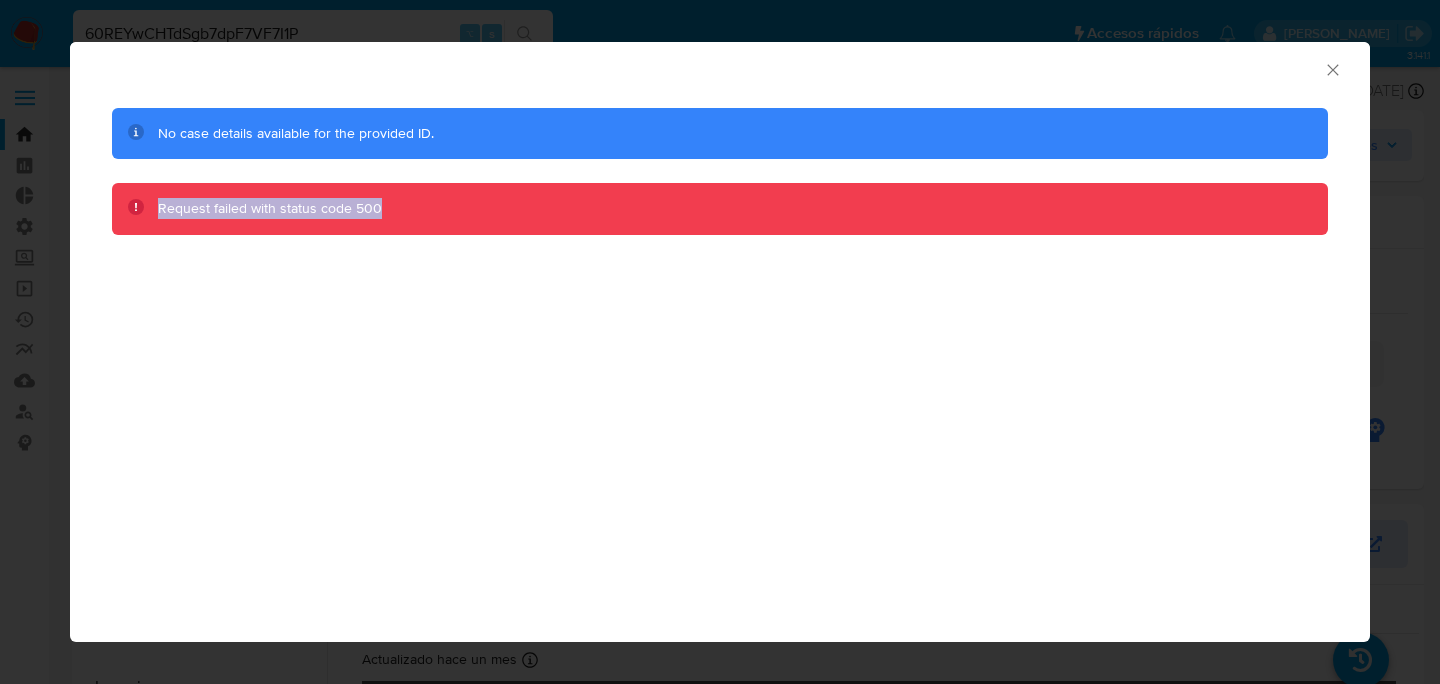 click on "Request failed with status code 500" at bounding box center [270, 208] 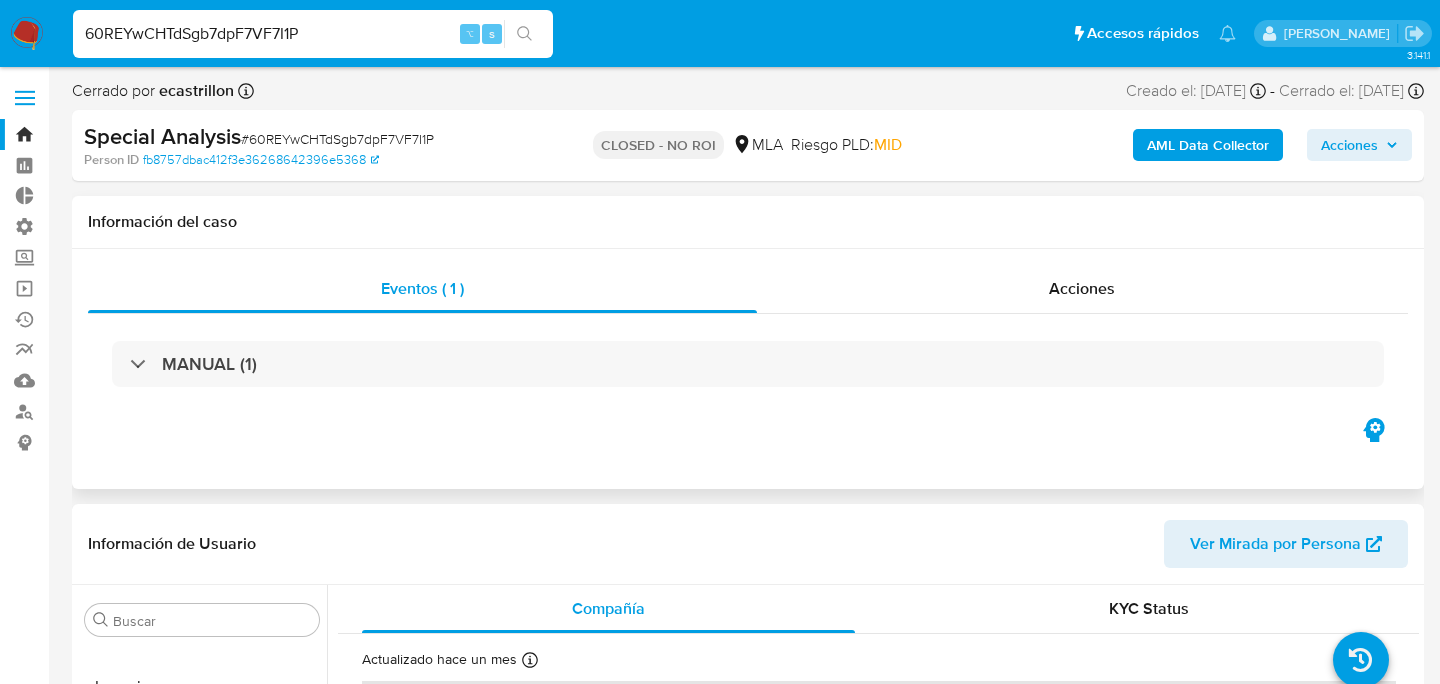 type 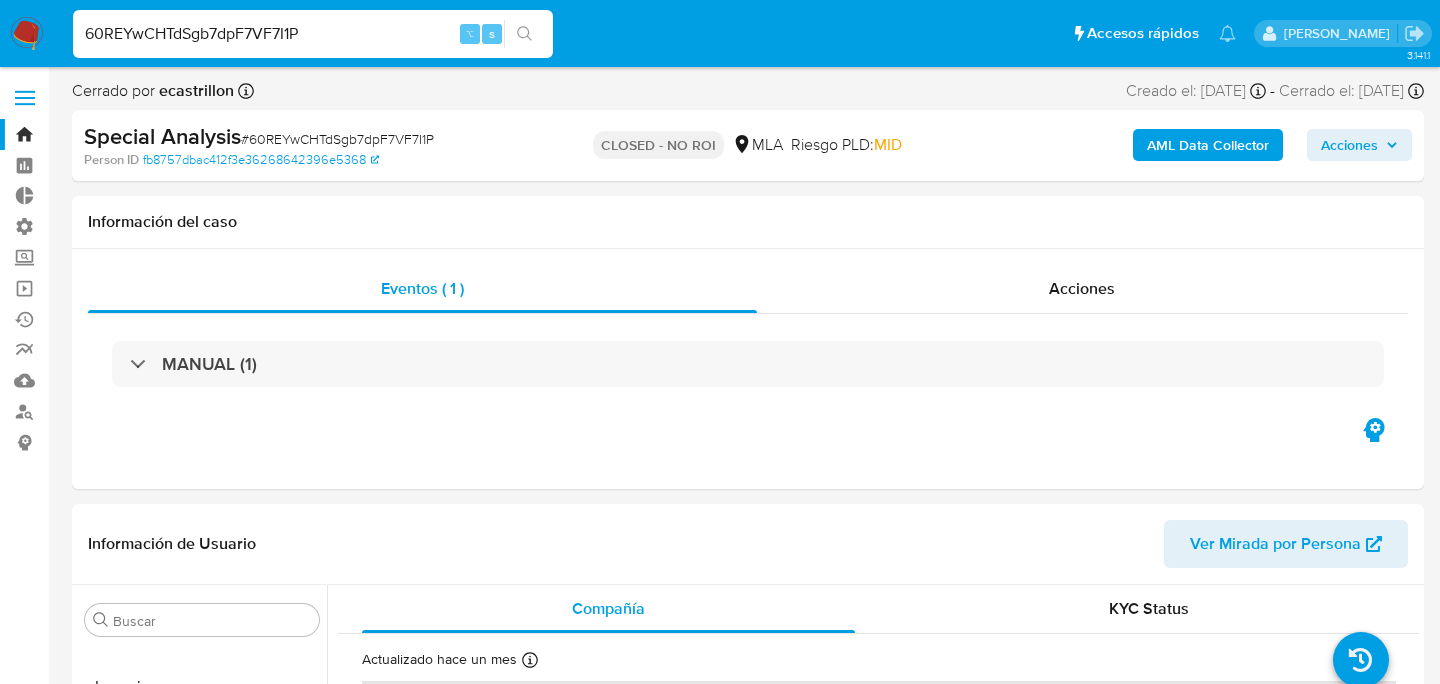 click on "60REYwCHTdSgb7dpF7VF7I1P" at bounding box center [313, 34] 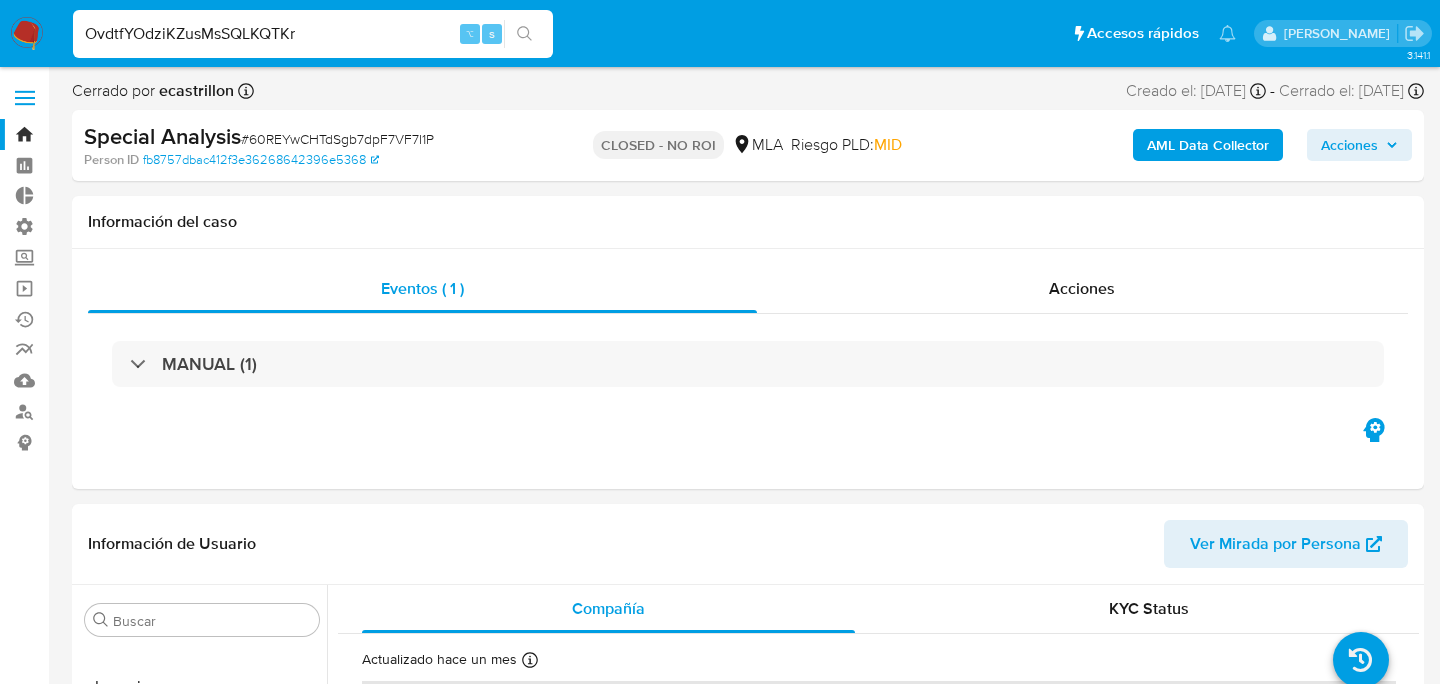 type on "OvdtfYOdziKZusMsSQLKQTKr" 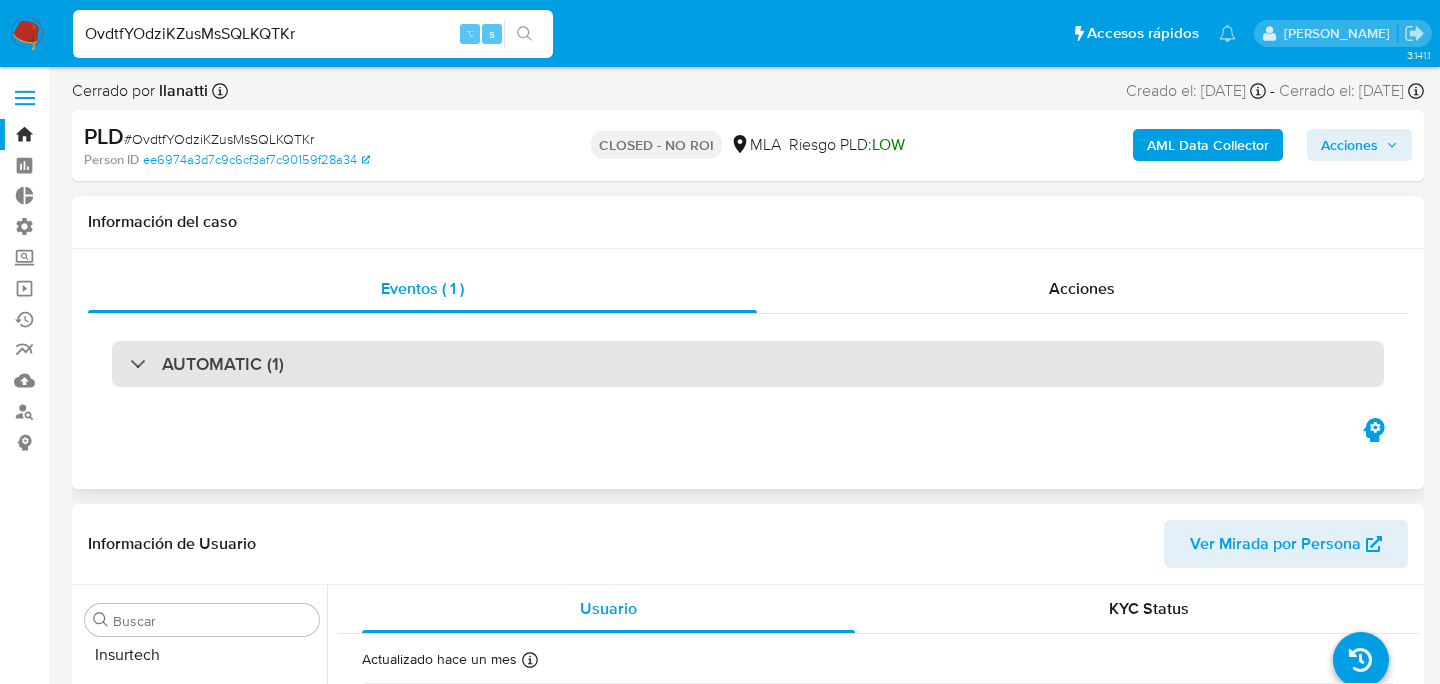 scroll, scrollTop: 893, scrollLeft: 0, axis: vertical 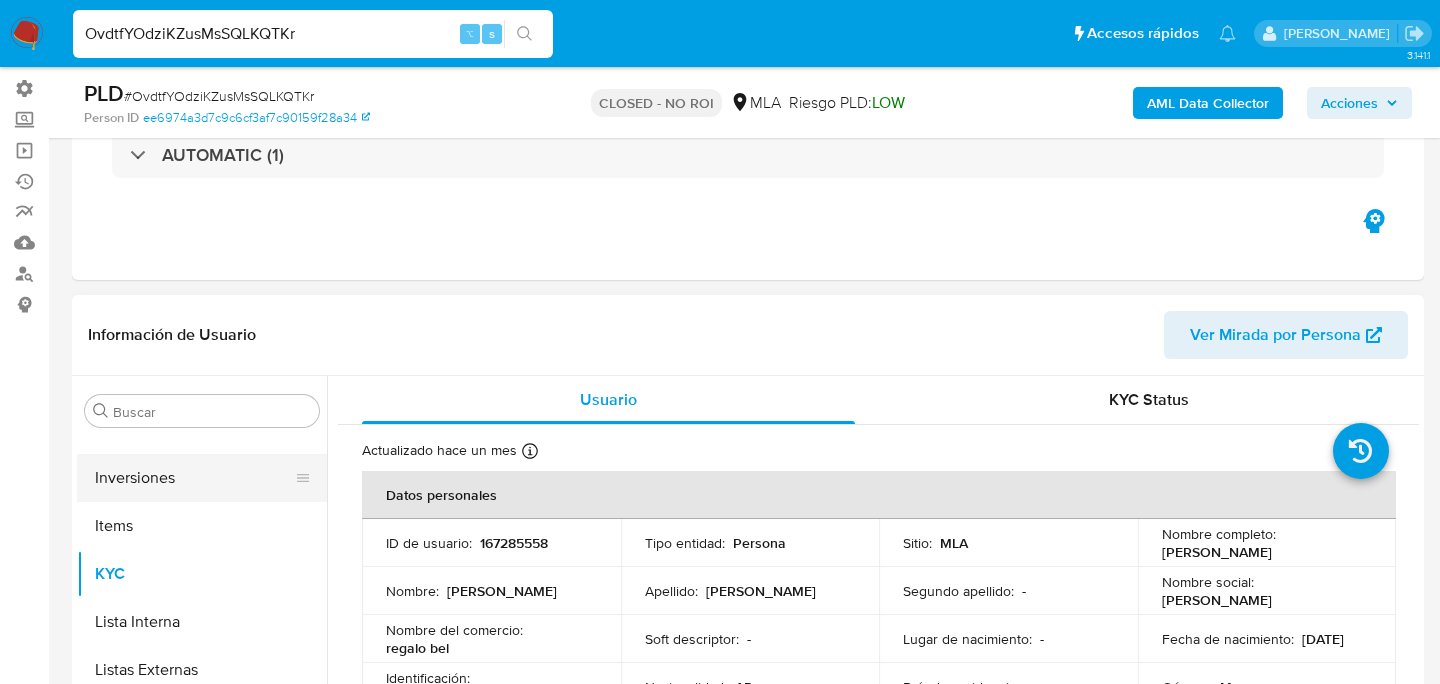 select on "10" 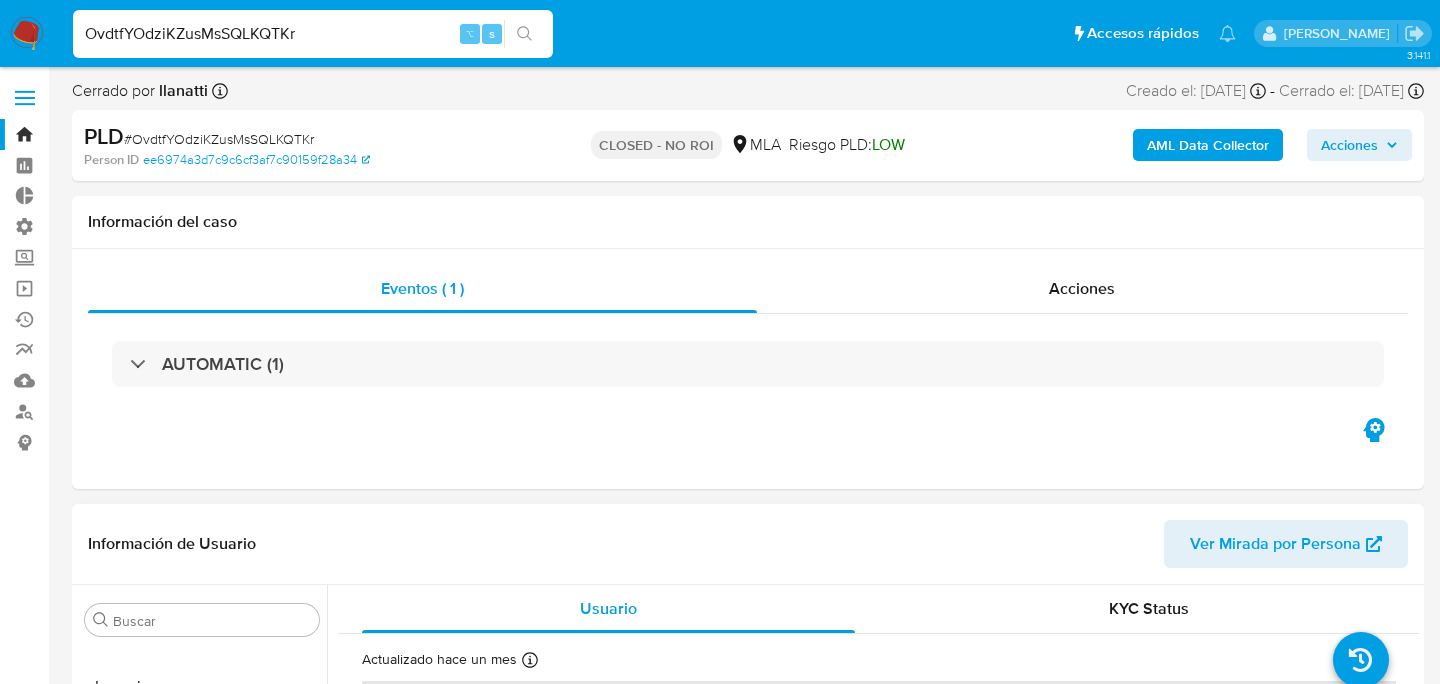 scroll, scrollTop: 441, scrollLeft: 0, axis: vertical 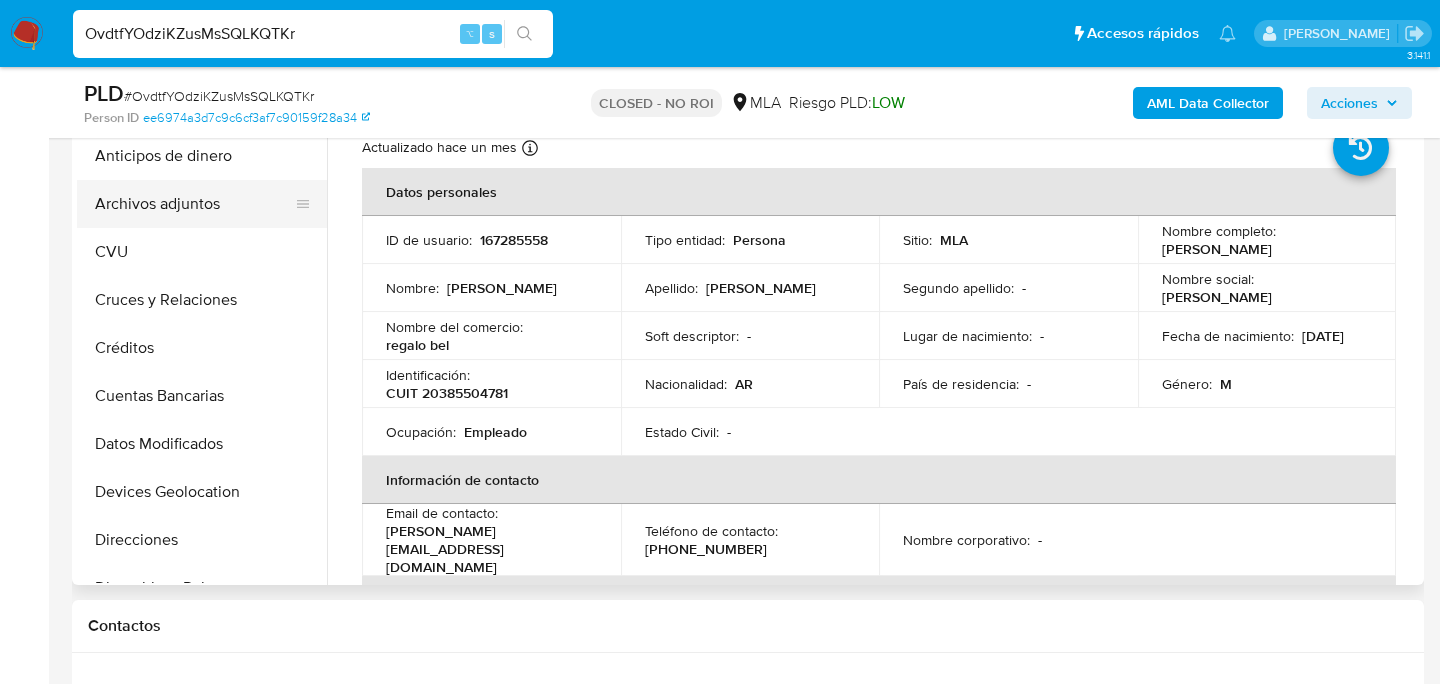 click on "Archivos adjuntos" at bounding box center [194, 204] 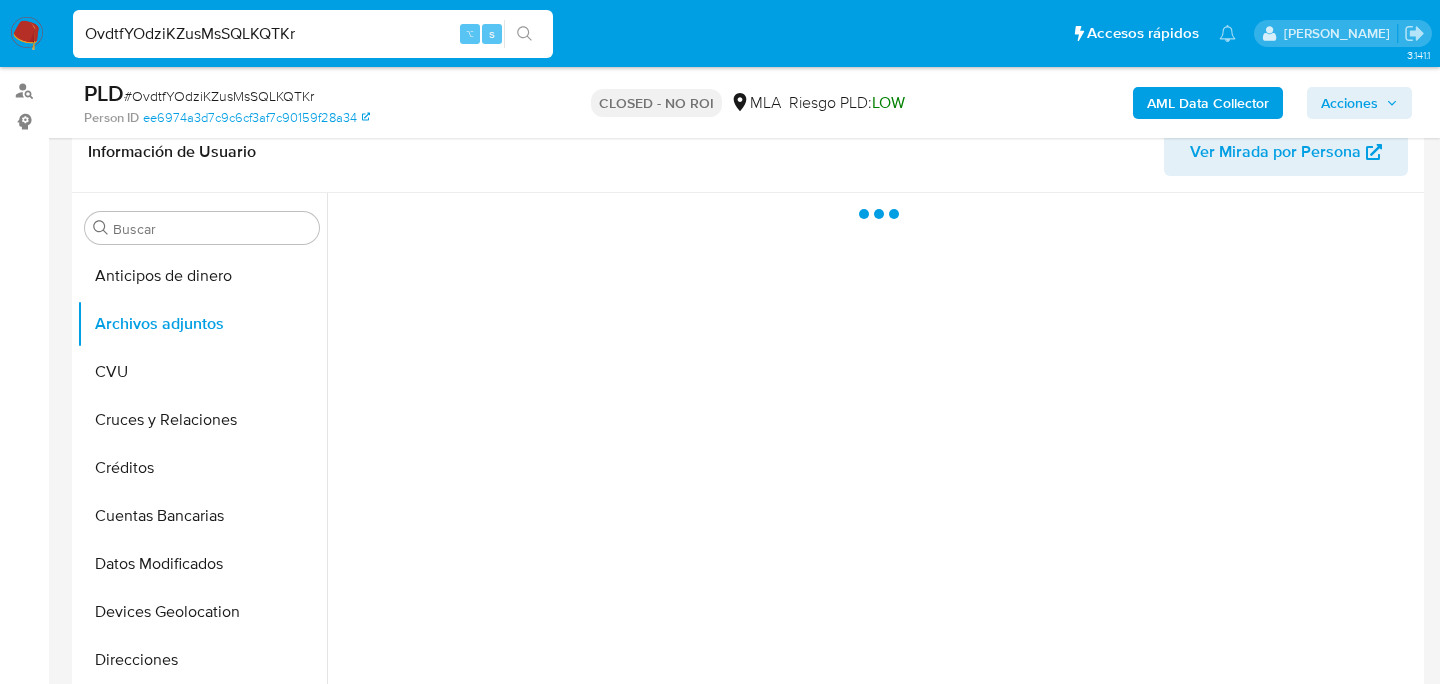 scroll, scrollTop: 319, scrollLeft: 0, axis: vertical 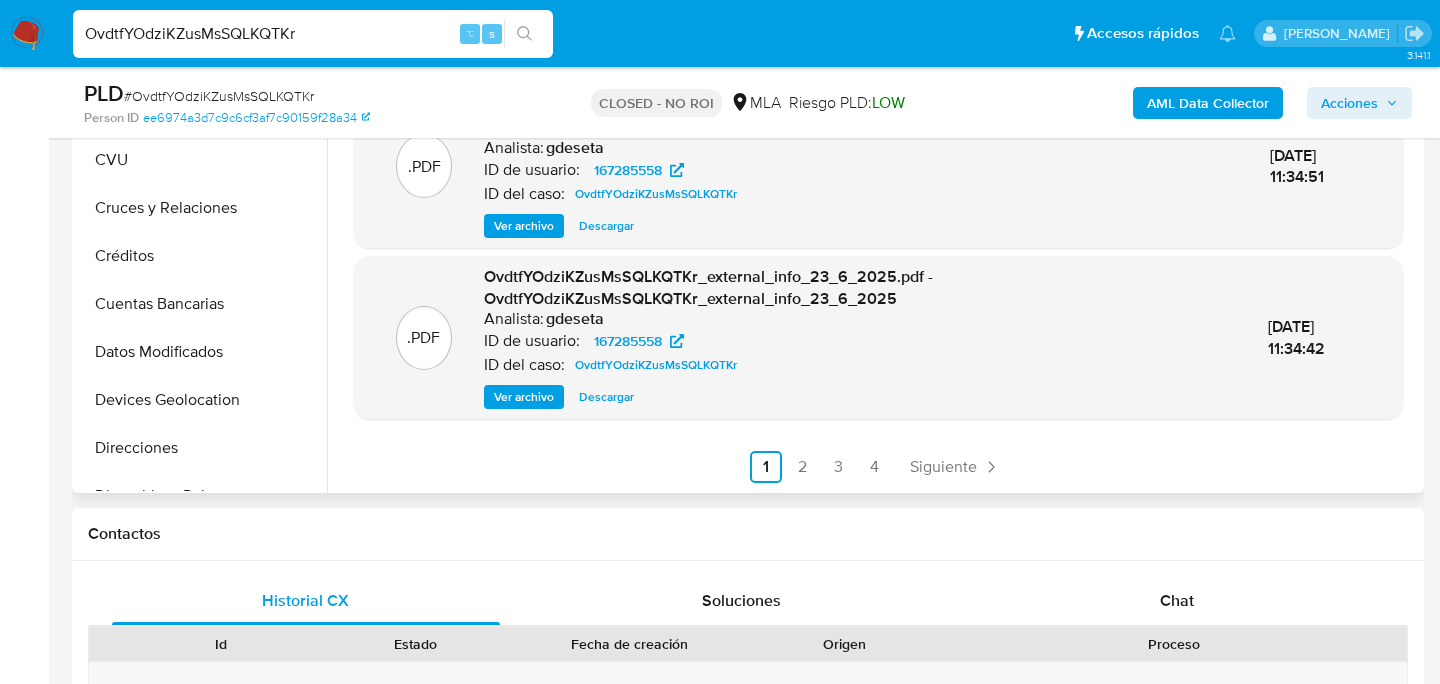click on "Anterior 1 2 3 4 Siguiente" at bounding box center (878, 467) 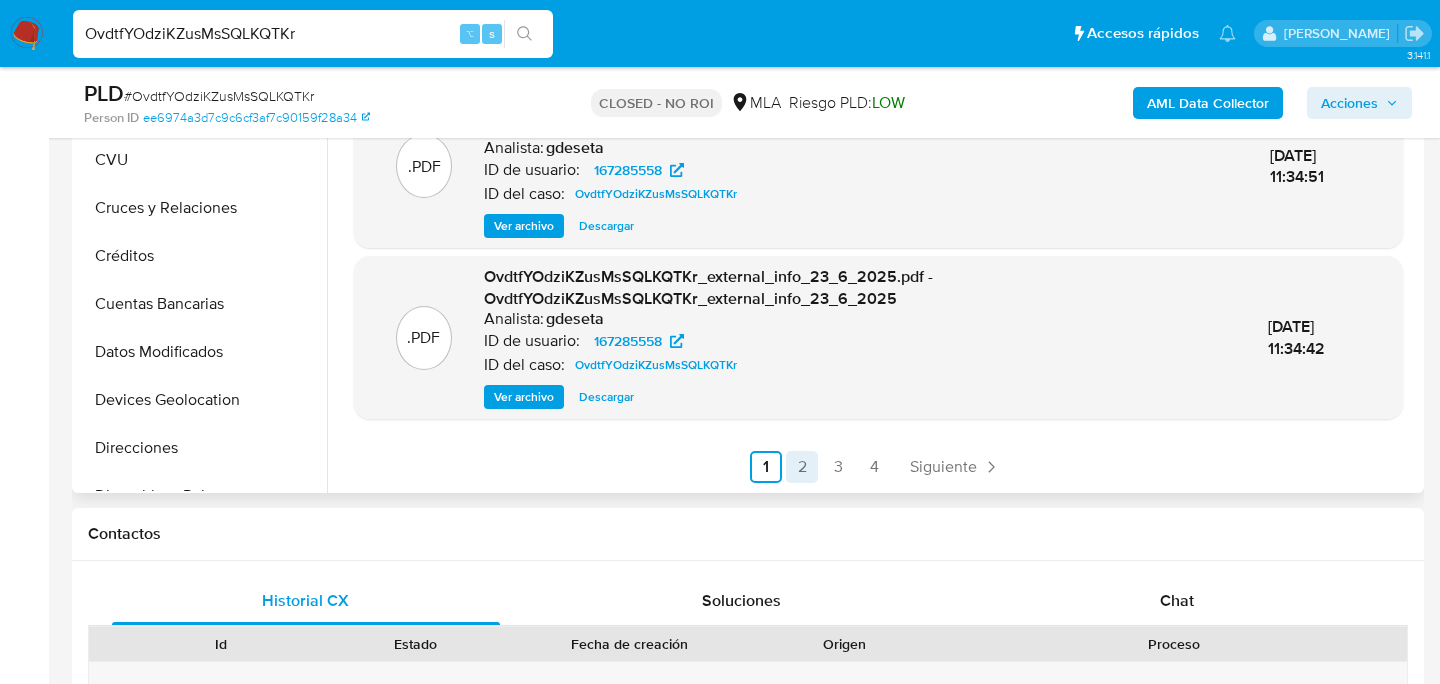 click on "2" at bounding box center (802, 467) 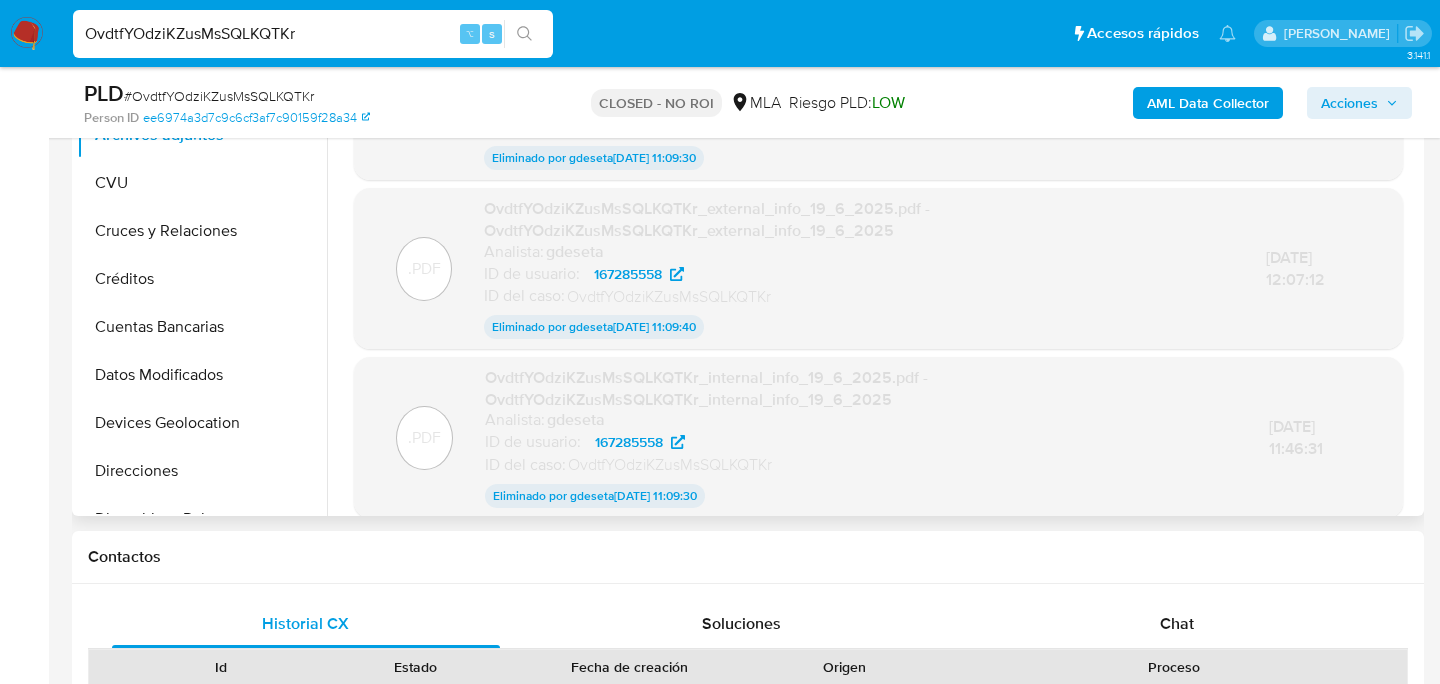 scroll, scrollTop: 566, scrollLeft: 0, axis: vertical 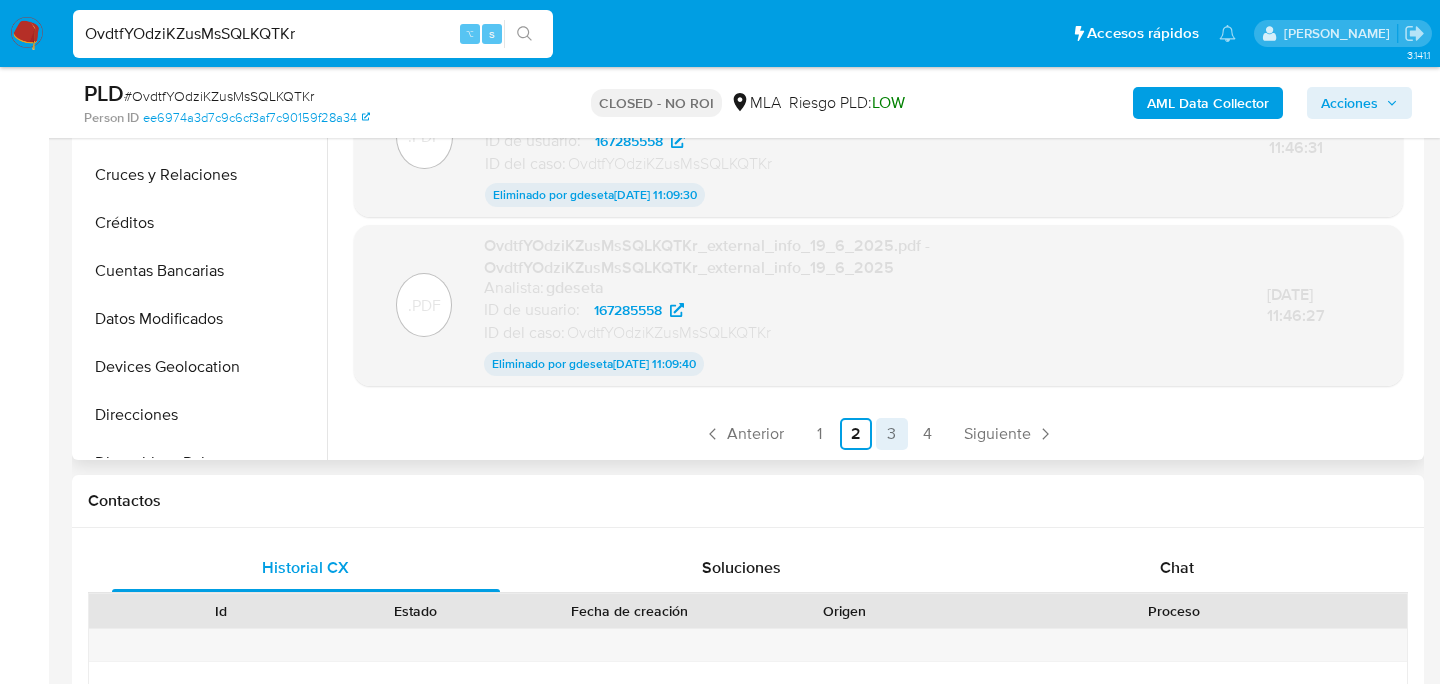 click on "3" at bounding box center [892, 434] 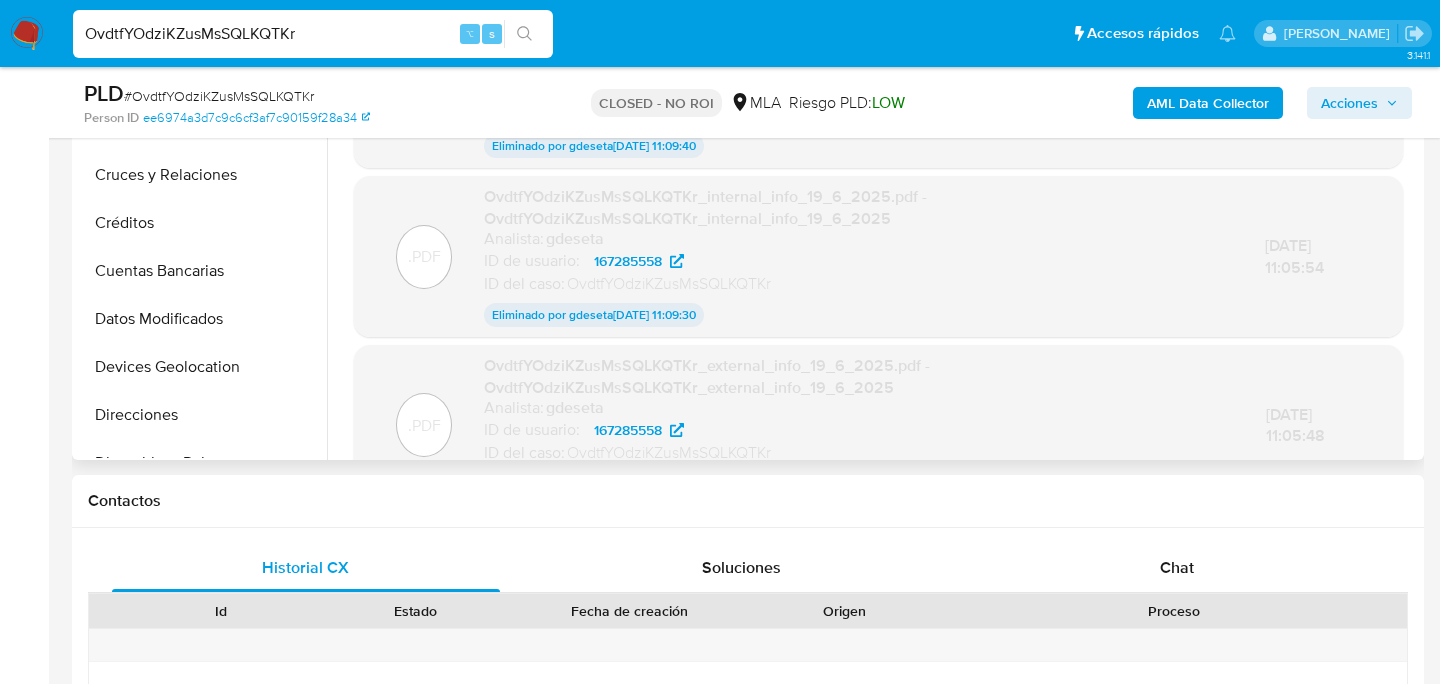 scroll, scrollTop: 245, scrollLeft: 0, axis: vertical 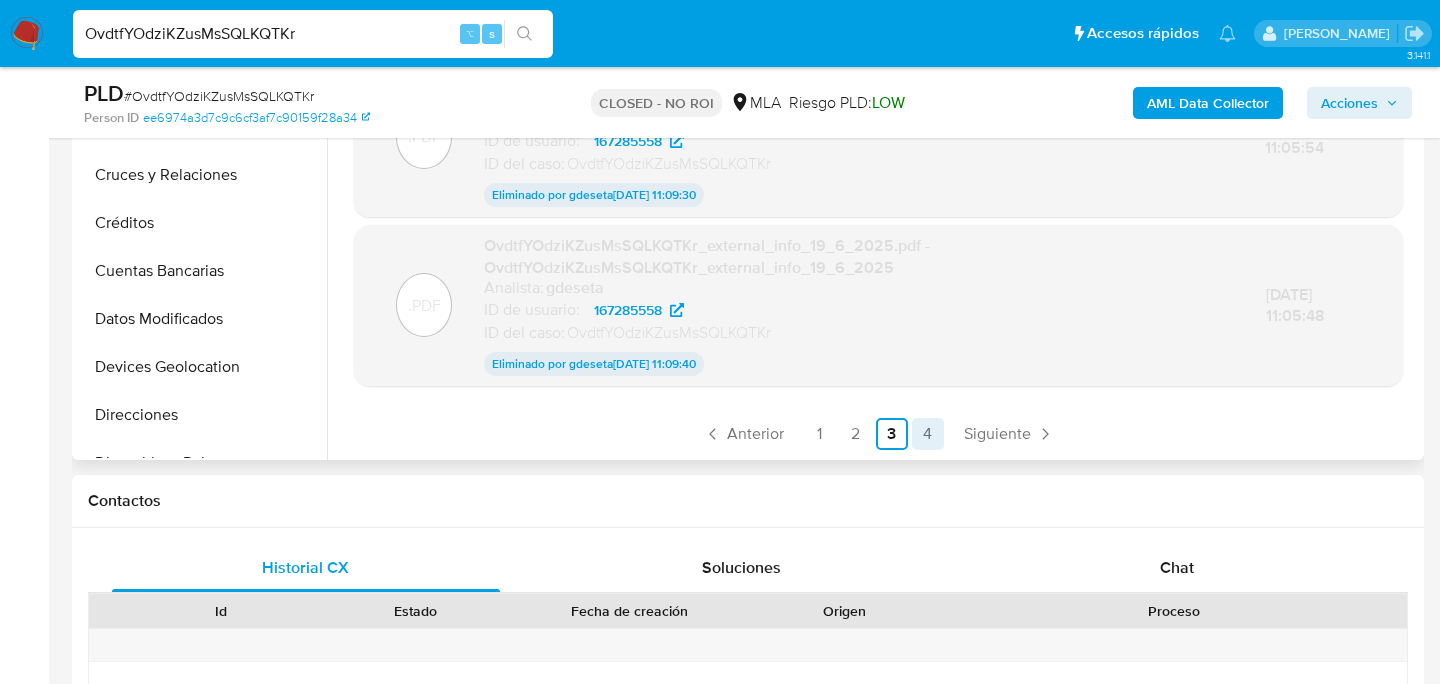 click on "4" at bounding box center [928, 434] 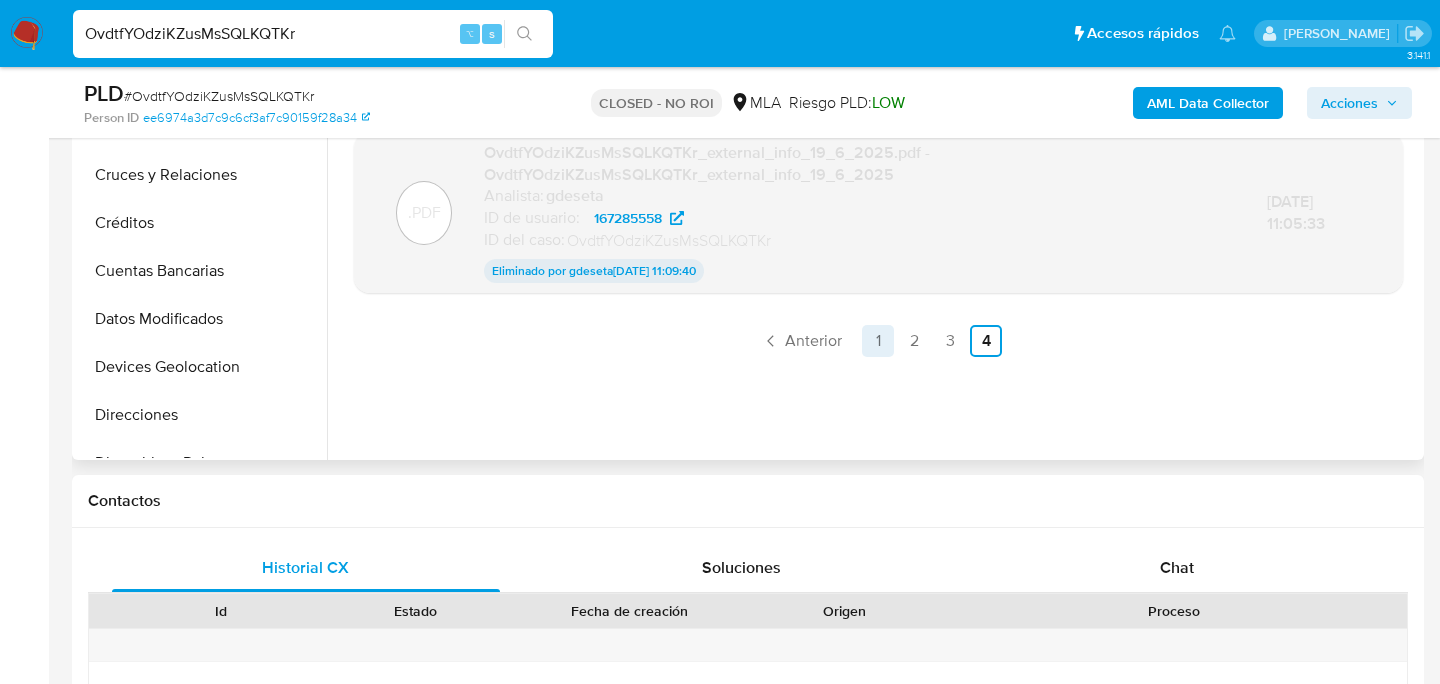 click on "1" at bounding box center [878, 341] 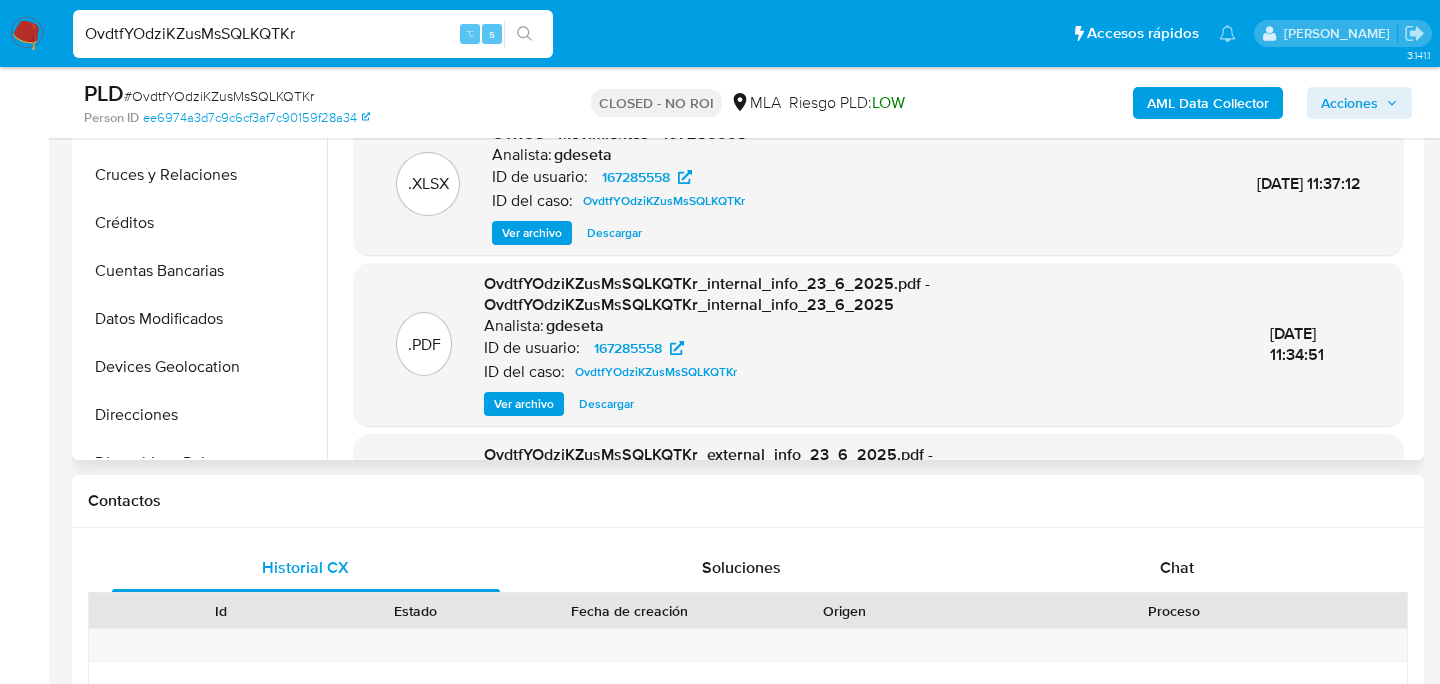 click on "OvdtfYOdziKZusMsSQLKQTKr_internal_info_23_6_2025.pdf - OvdtfYOdziKZusMsSQLKQTKr_internal_info_23_6_2025" at bounding box center (707, 294) 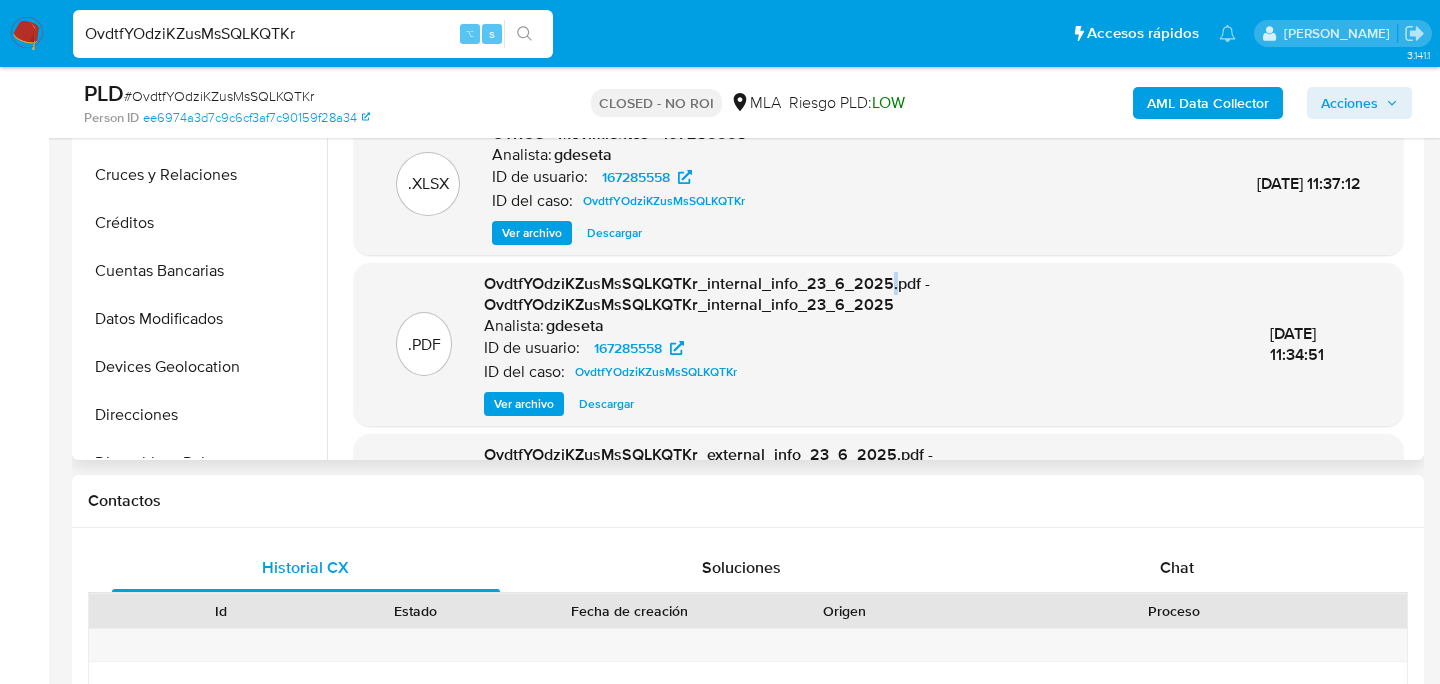 click on "OvdtfYOdziKZusMsSQLKQTKr_internal_info_23_6_2025.pdf - OvdtfYOdziKZusMsSQLKQTKr_internal_info_23_6_2025" at bounding box center [707, 294] 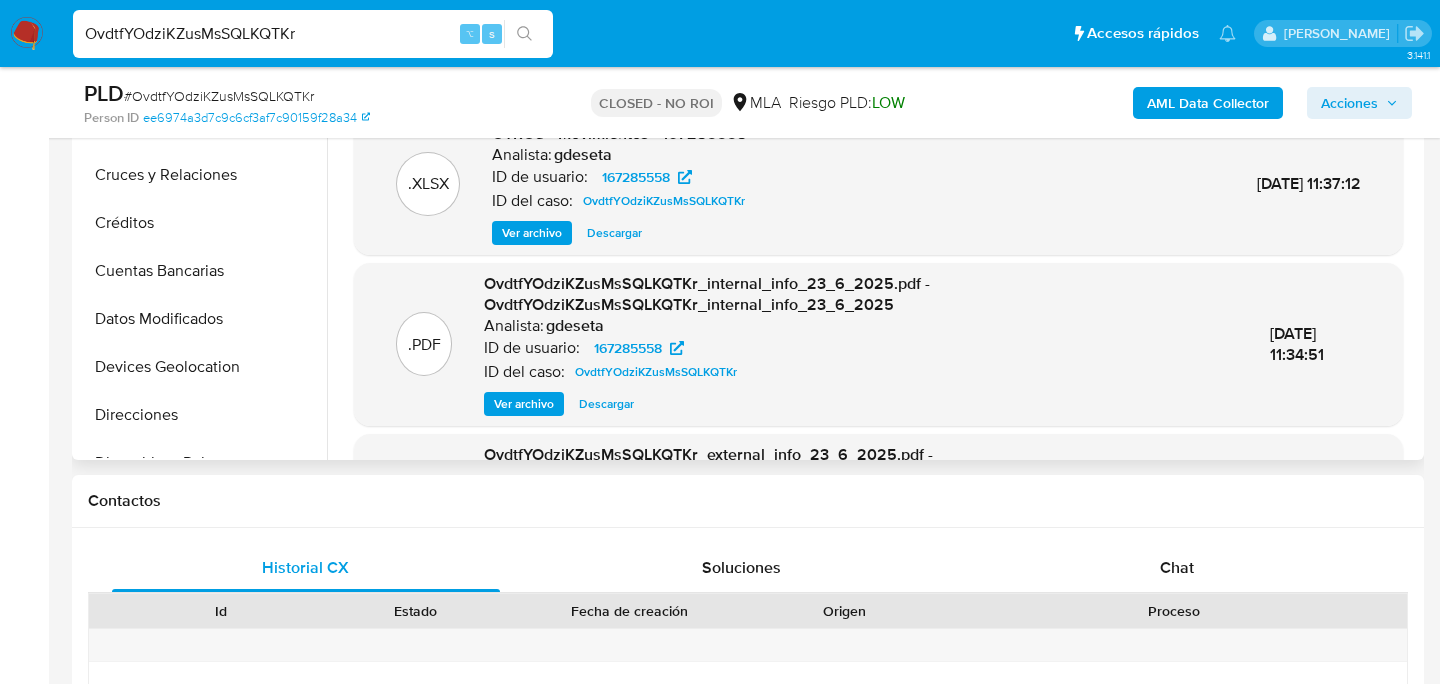 click on "OvdtfYOdziKZusMsSQLKQTKr_internal_info_23_6_2025.pdf - OvdtfYOdziKZusMsSQLKQTKr_internal_info_23_6_2025" at bounding box center (707, 294) 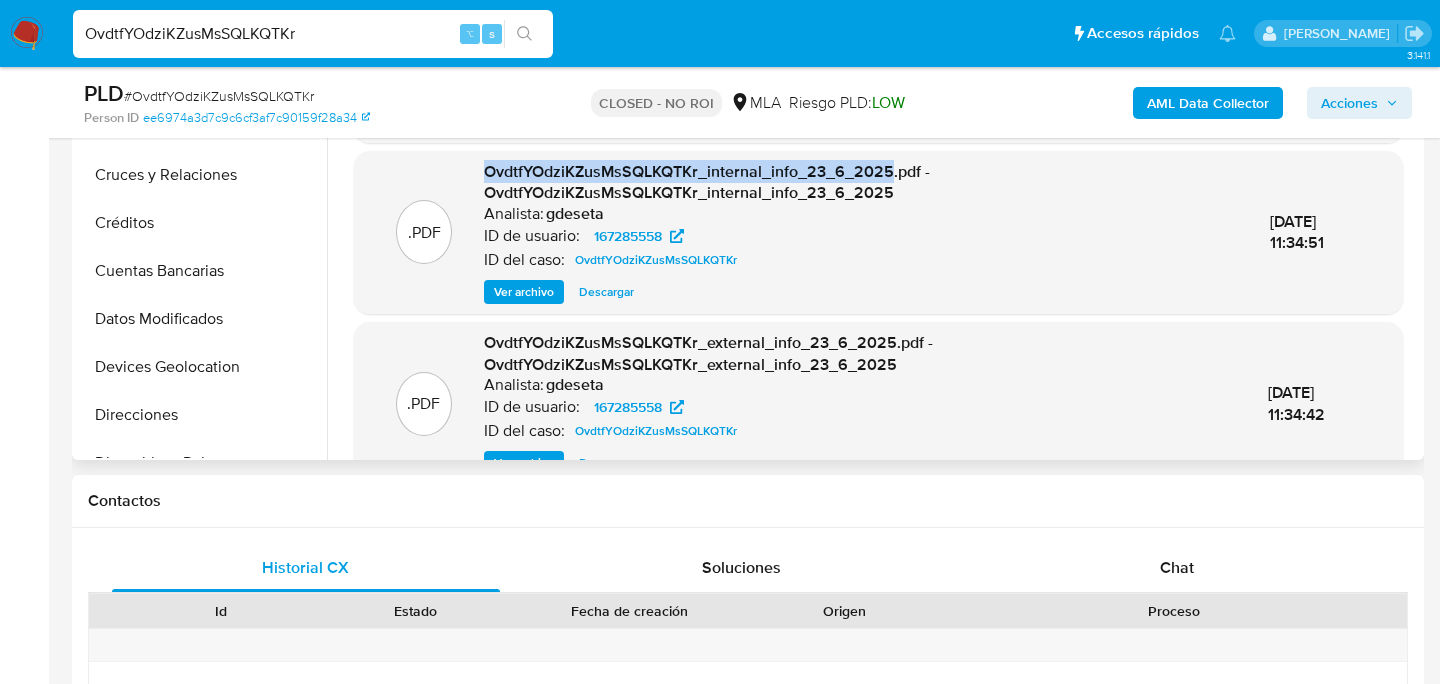 scroll, scrollTop: 211, scrollLeft: 0, axis: vertical 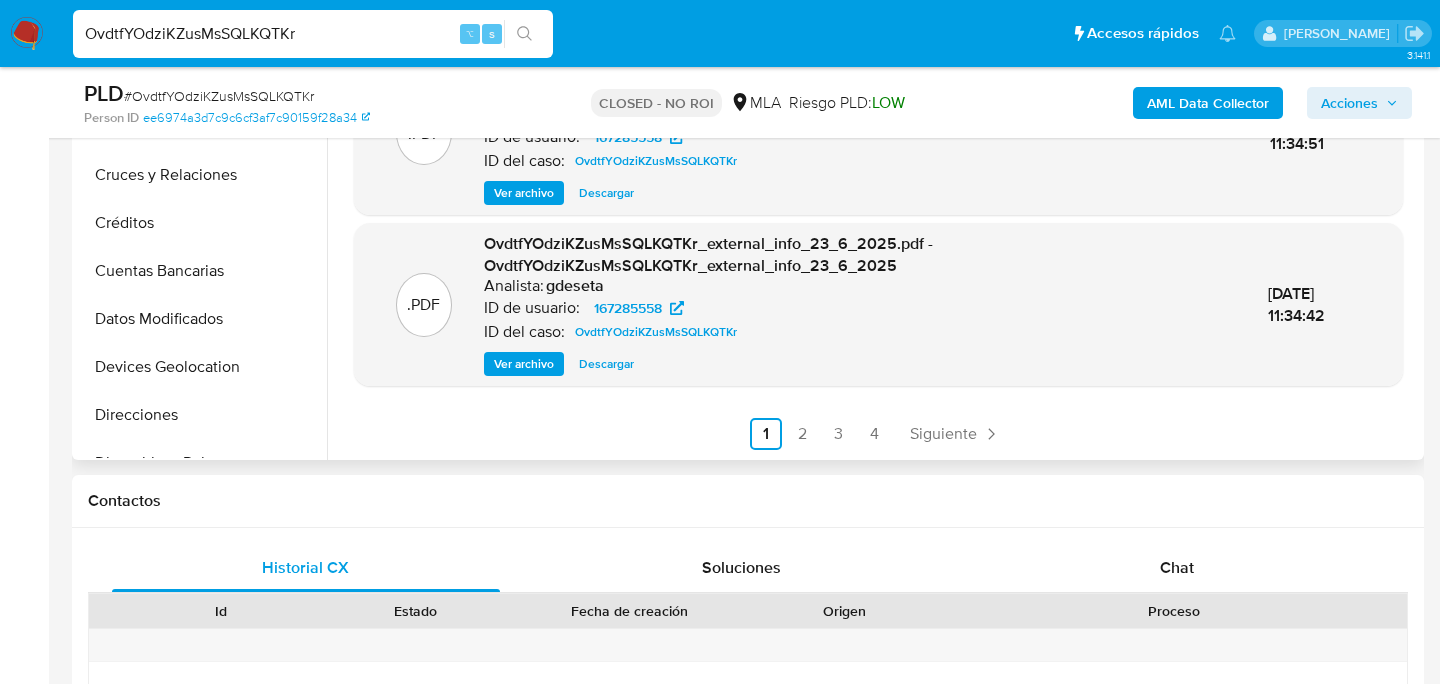 click on "OvdtfYOdziKZusMsSQLKQTKr_external_info_23_6_2025.pdf - OvdtfYOdziKZusMsSQLKQTKr_external_info_23_6_2025" at bounding box center (708, 254) 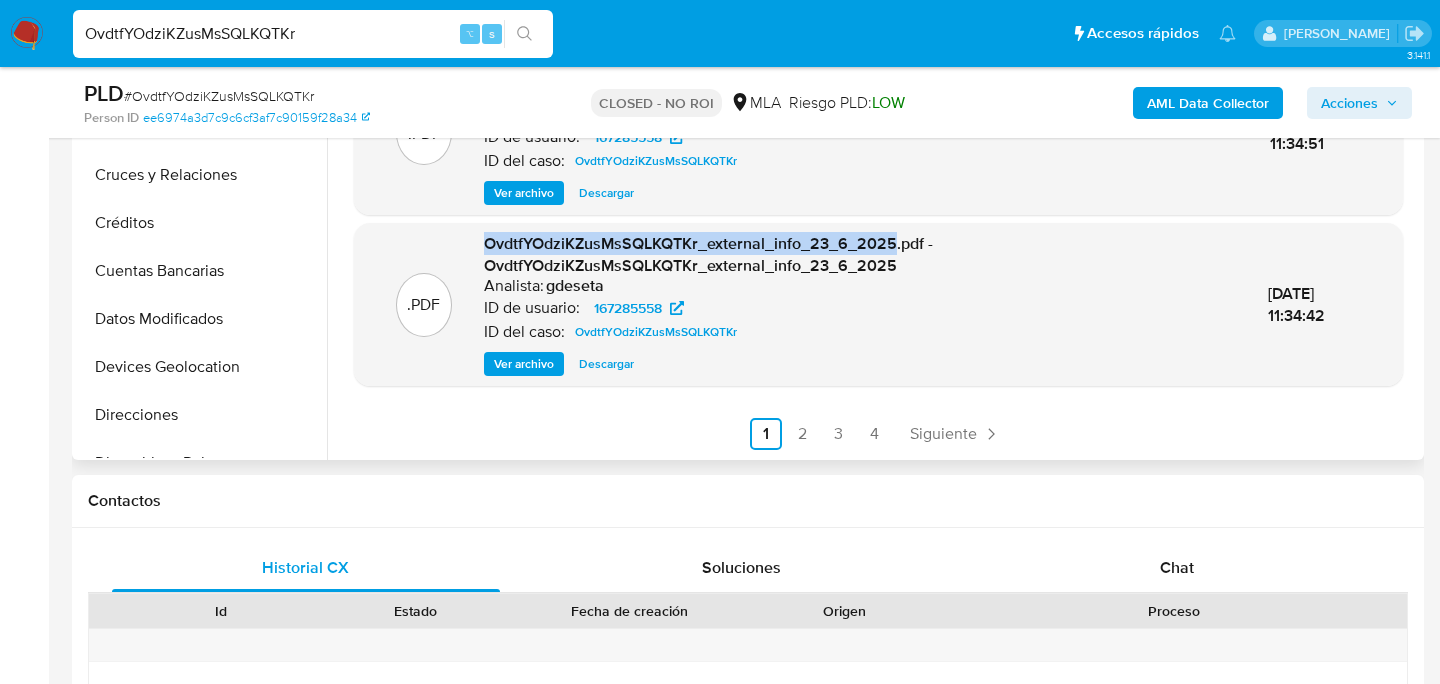 click on "OvdtfYOdziKZusMsSQLKQTKr_external_info_23_6_2025.pdf - OvdtfYOdziKZusMsSQLKQTKr_external_info_23_6_2025" at bounding box center (708, 254) 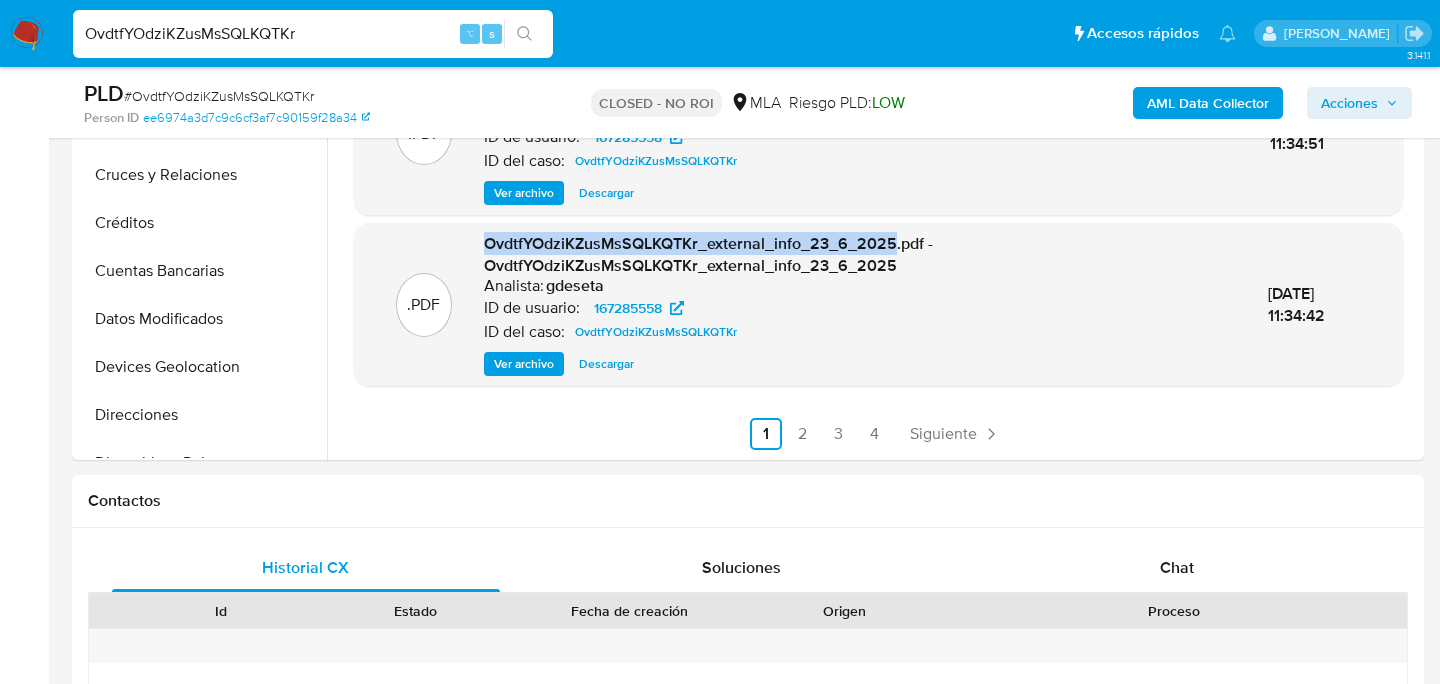 click on "AML Data Collector" at bounding box center [1208, 103] 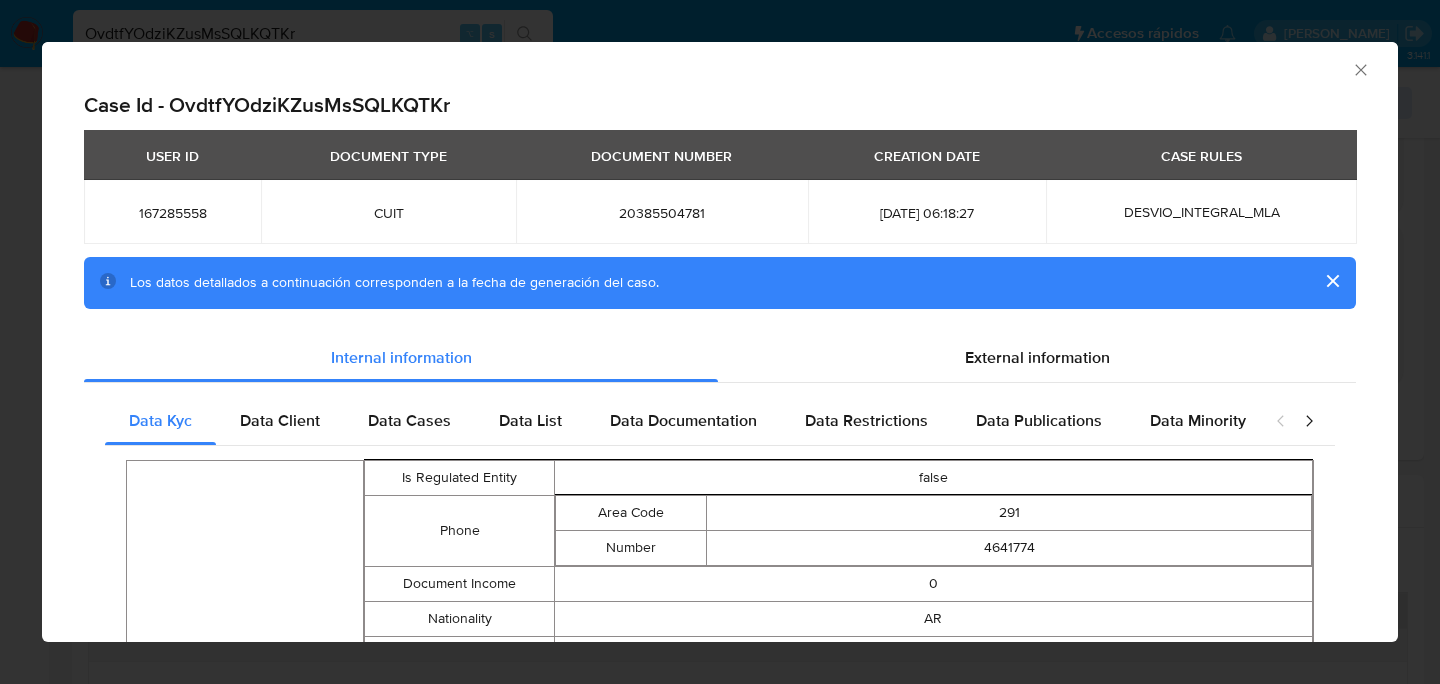 click on "AML Data Collector Case Id - OvdtfYOdziKZusMsSQLKQTKr USER ID DOCUMENT TYPE DOCUMENT NUMBER CREATION DATE CASE RULES 167285558 CUIT 20385504781 2025-04-12 06:18:27 DESVIO_INTEGRAL_MLA Los datos detallados a continuación corresponden a la fecha de generación del caso. Internal information External information Data Kyc Data Client Data Cases Data List Data Documentation Data Restrictions Data Publications Data Minority Peticiones Secundarias Person Is Regulated Entity false Phone Area Code 291 Number 4641774 Document Income 0 Nationality AR Gender M Address Full Address Corrientes 144 Bahía Blanca Buenos Aires Argentina 8000 Declared Address - - - Additional Info - - - Other Identifications Number 38550478 Type DNI Identification Type CUIT Number 20385504781 Is Pep false Birthdate 1994-11-14 Email Address ezequiel.imeneses@gmail.com Identification Type CUIT Number 20385504781 Fiscal Identity Taxpayer Type Consumidor Final Names Preferred Full Ezequiel Meneses Legal Ezequiel Ignacio Meneses Brand regalo bel" at bounding box center (720, 342) 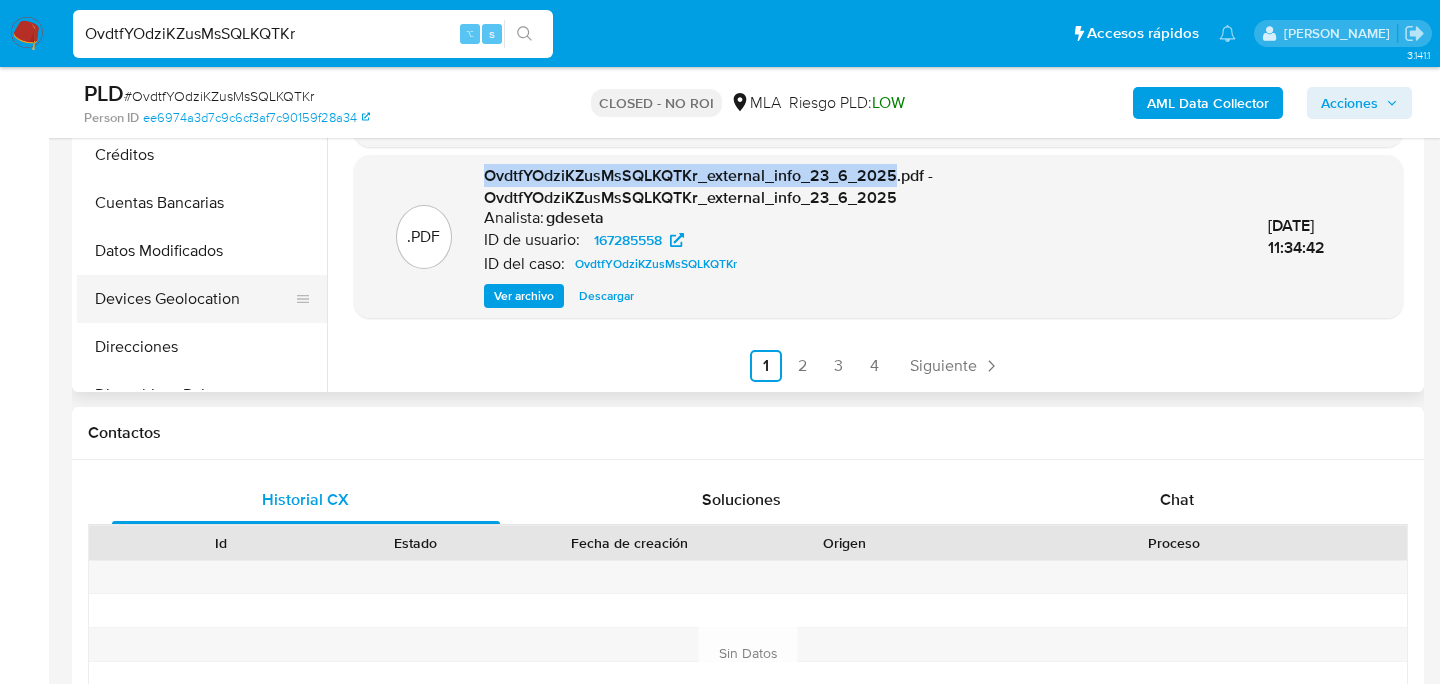 scroll, scrollTop: 835, scrollLeft: 0, axis: vertical 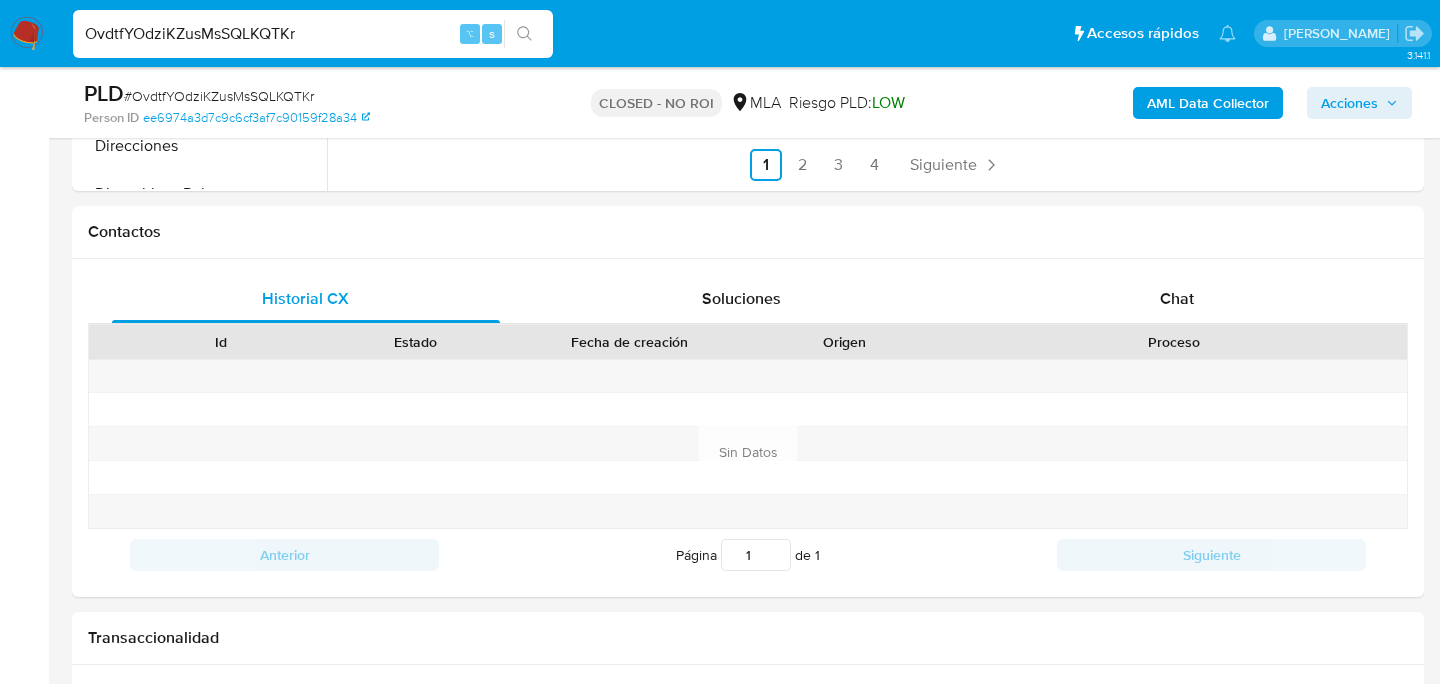 click on "AML Data Collector" at bounding box center (1208, 103) 